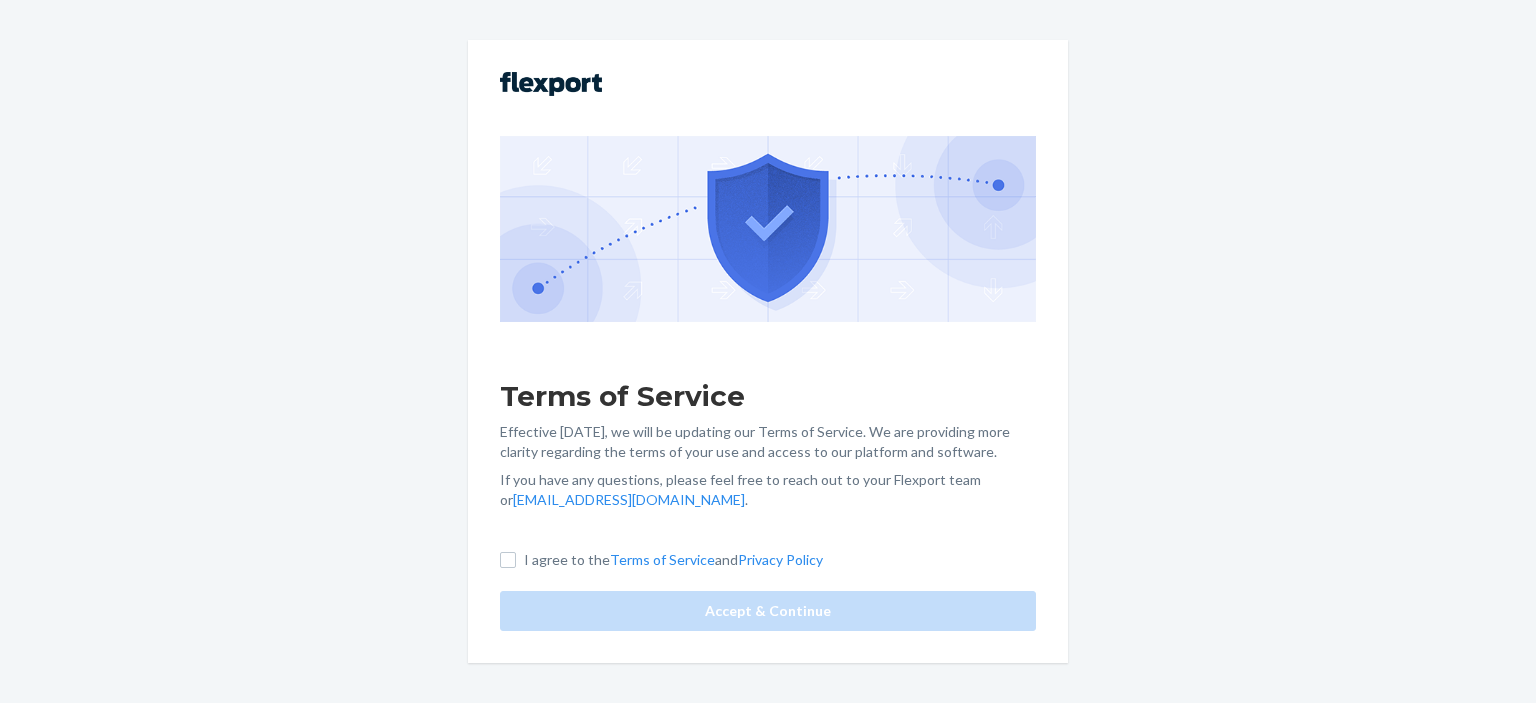 scroll, scrollTop: 0, scrollLeft: 0, axis: both 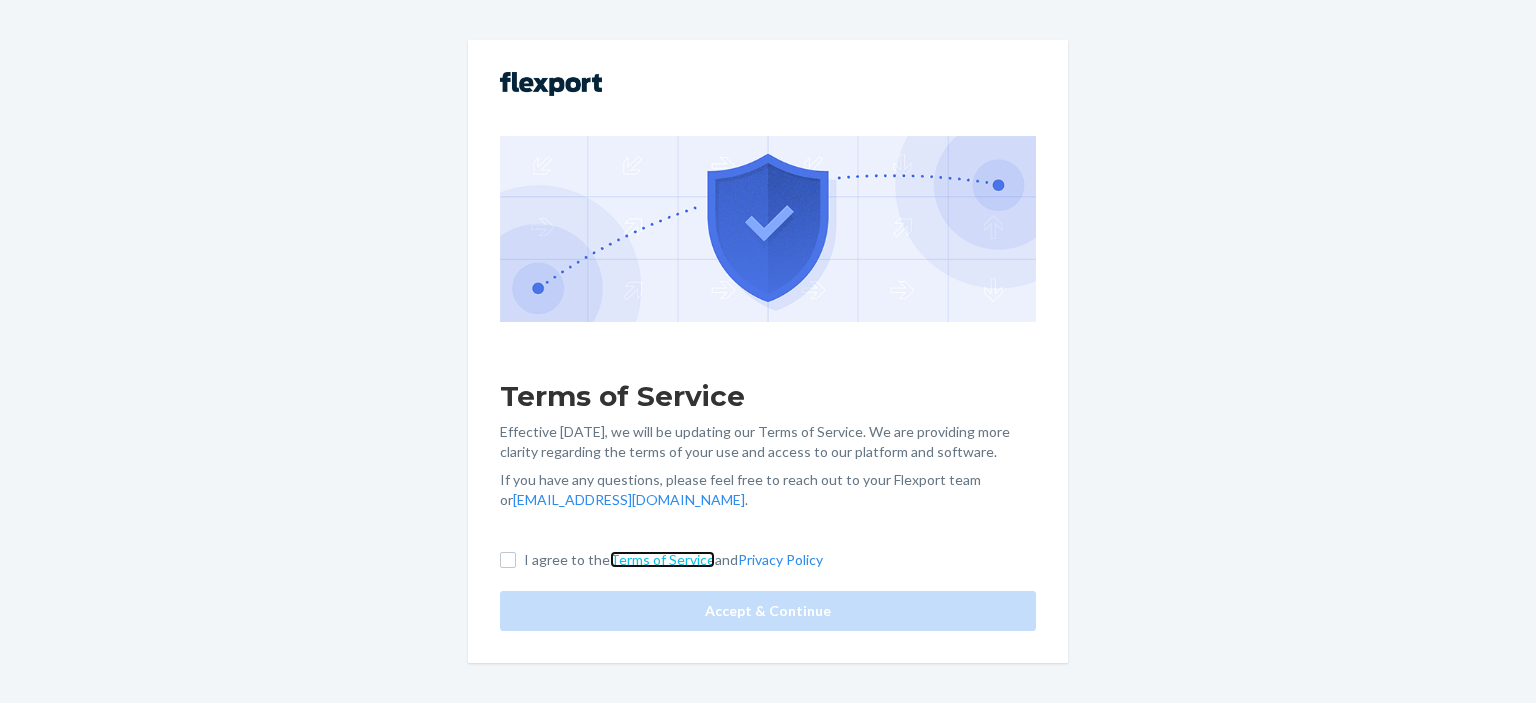 click on "Terms of Service" at bounding box center (662, 559) 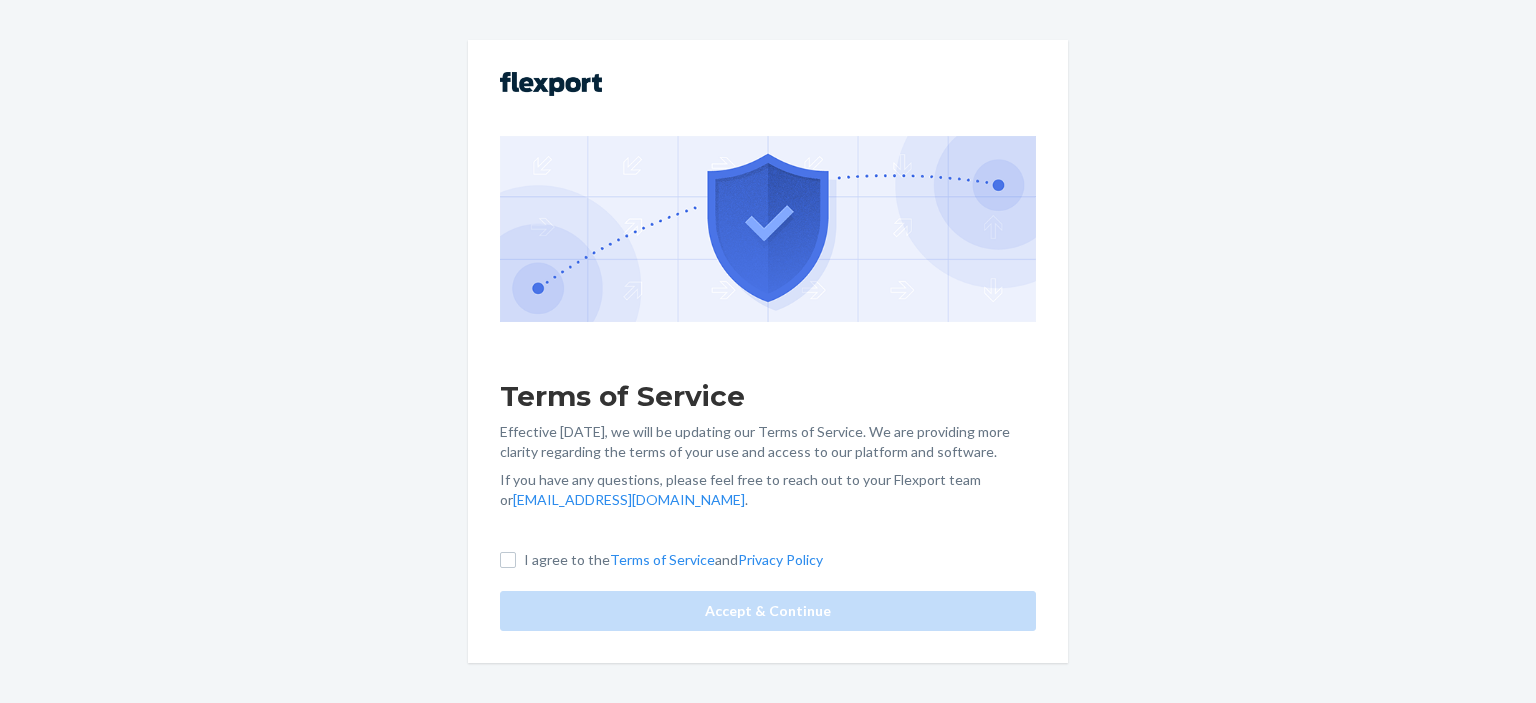 click on "Terms of Service Effective [DATE], we will be updating our Terms of Service. We are providing more clarity regarding the terms of your use and access to our platform and software. If you have any questions, please feel free to reach out to your Flexport team or  [EMAIL_ADDRESS][DOMAIN_NAME] . I agree to the  Terms of Service  and  Privacy Policy Accept & Continue" at bounding box center (768, 351) 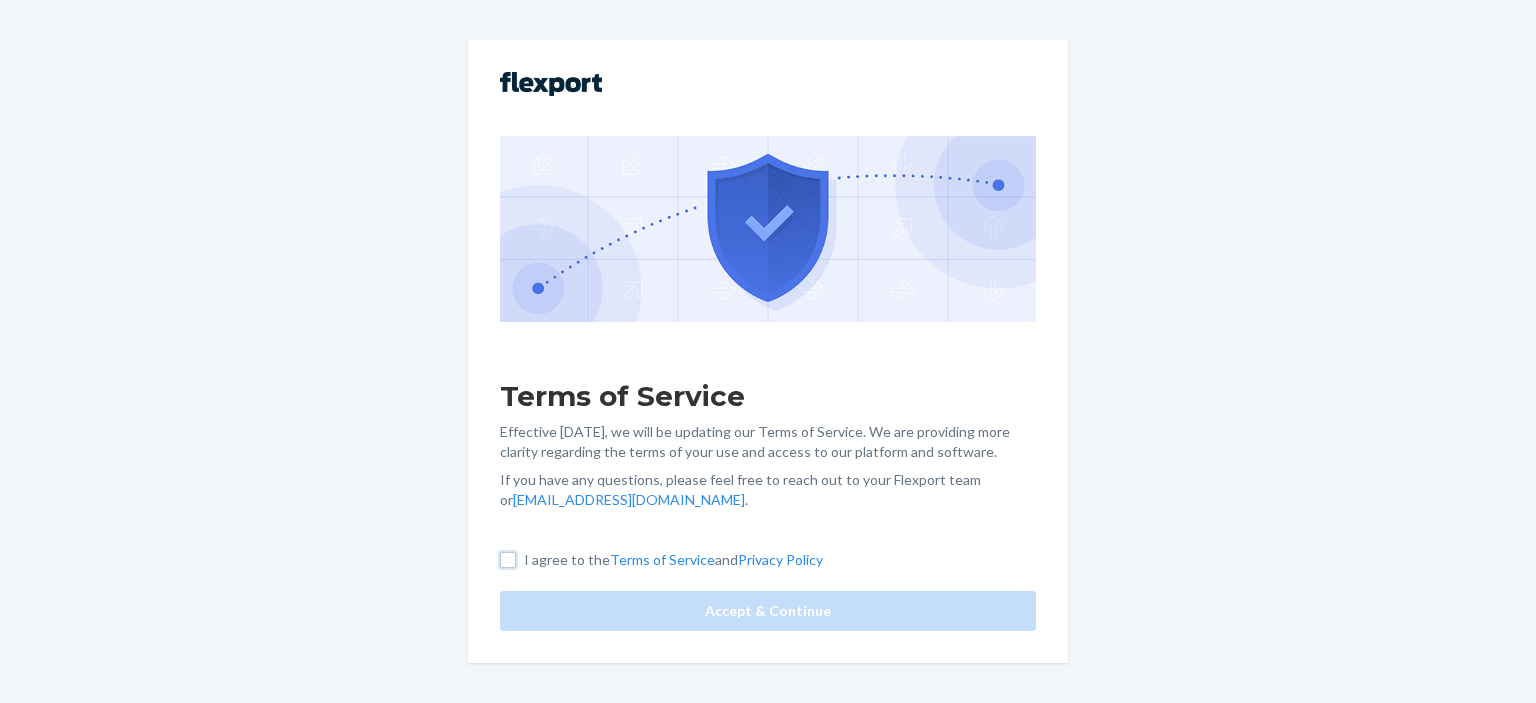 drag, startPoint x: 508, startPoint y: 558, endPoint x: 526, endPoint y: 572, distance: 22.803509 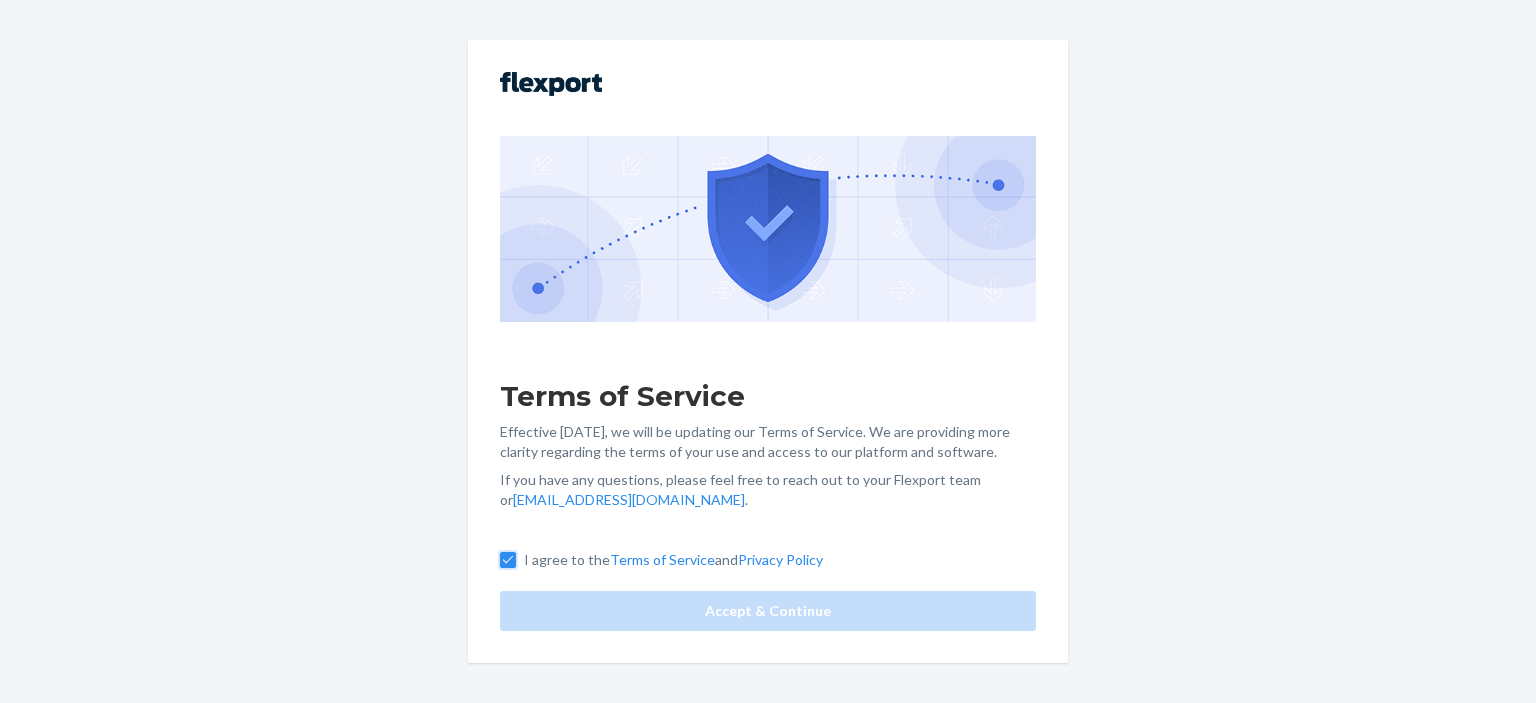 checkbox on "true" 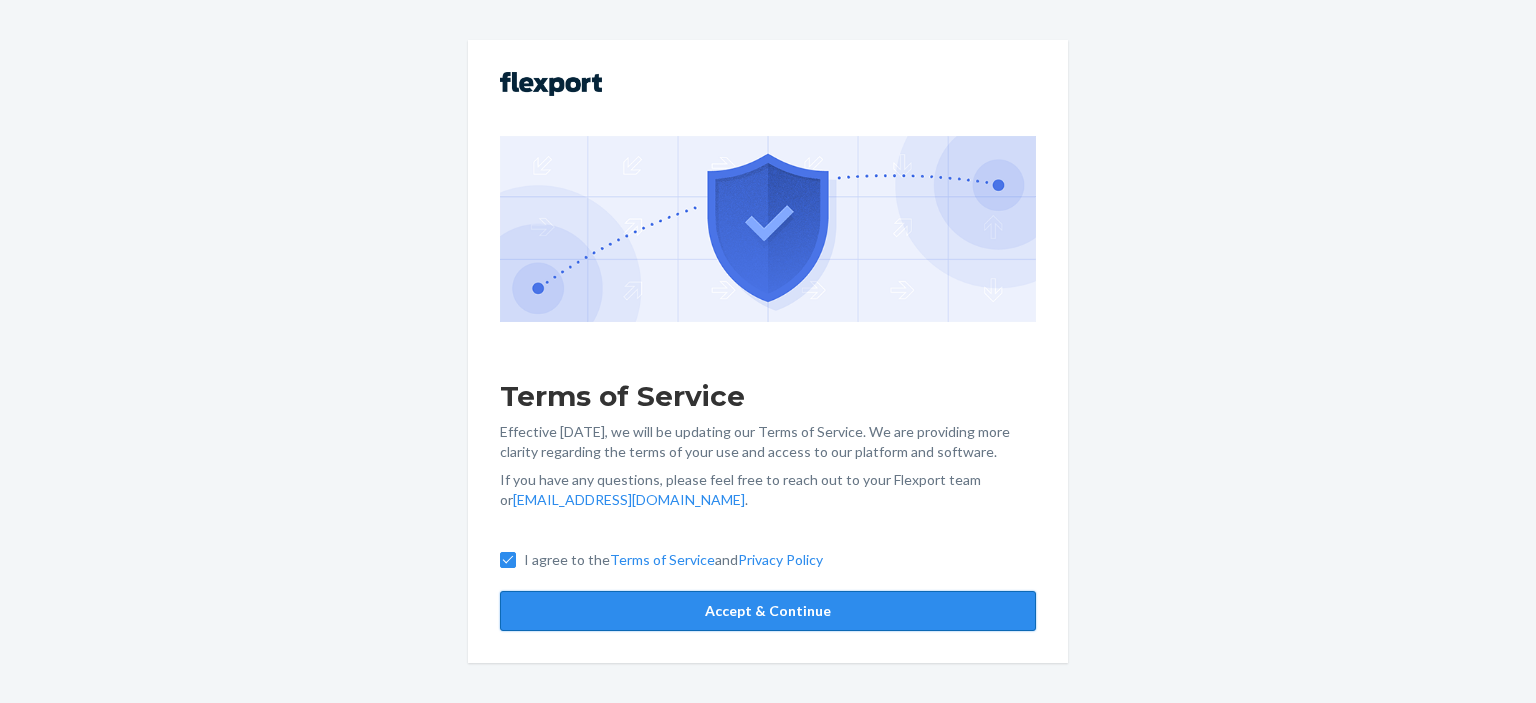 click on "Accept & Continue" at bounding box center [768, 611] 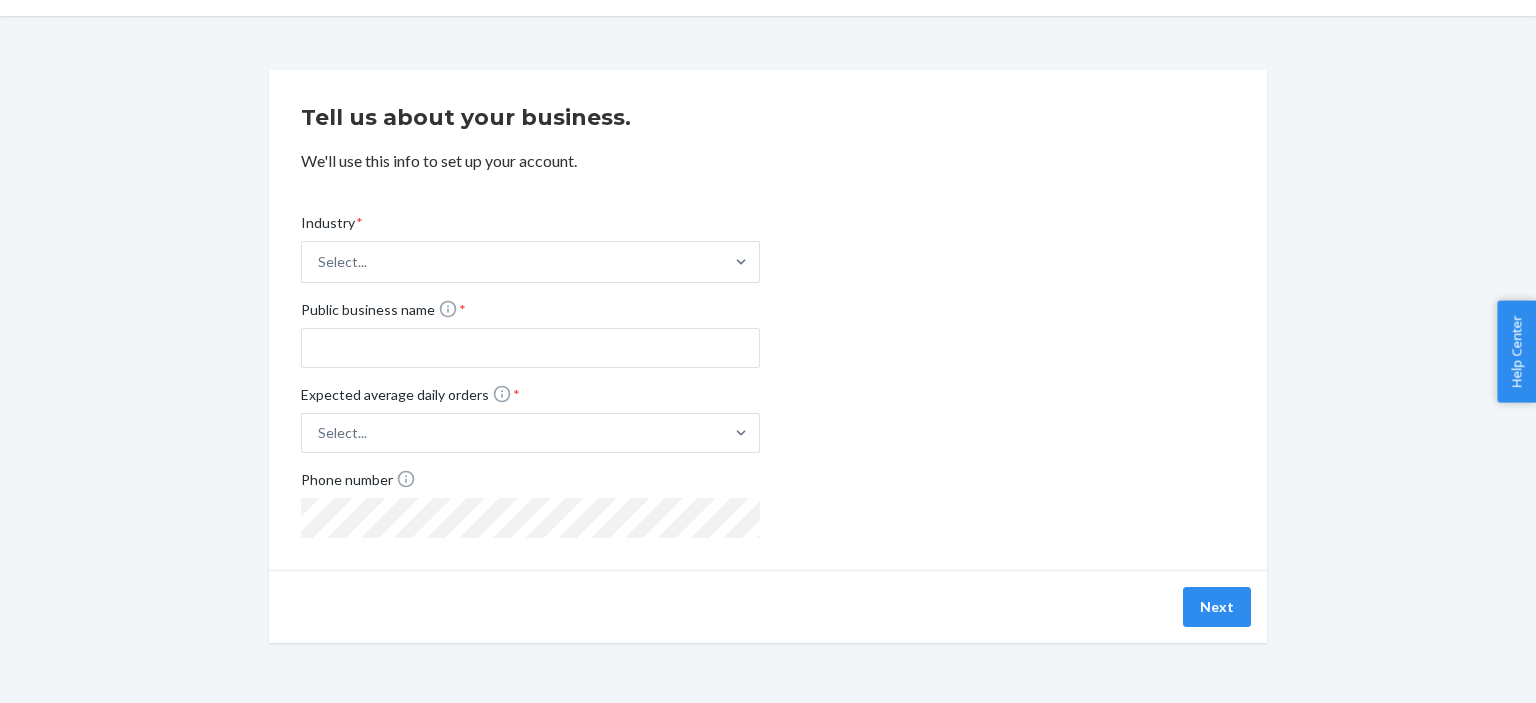 scroll, scrollTop: 74, scrollLeft: 0, axis: vertical 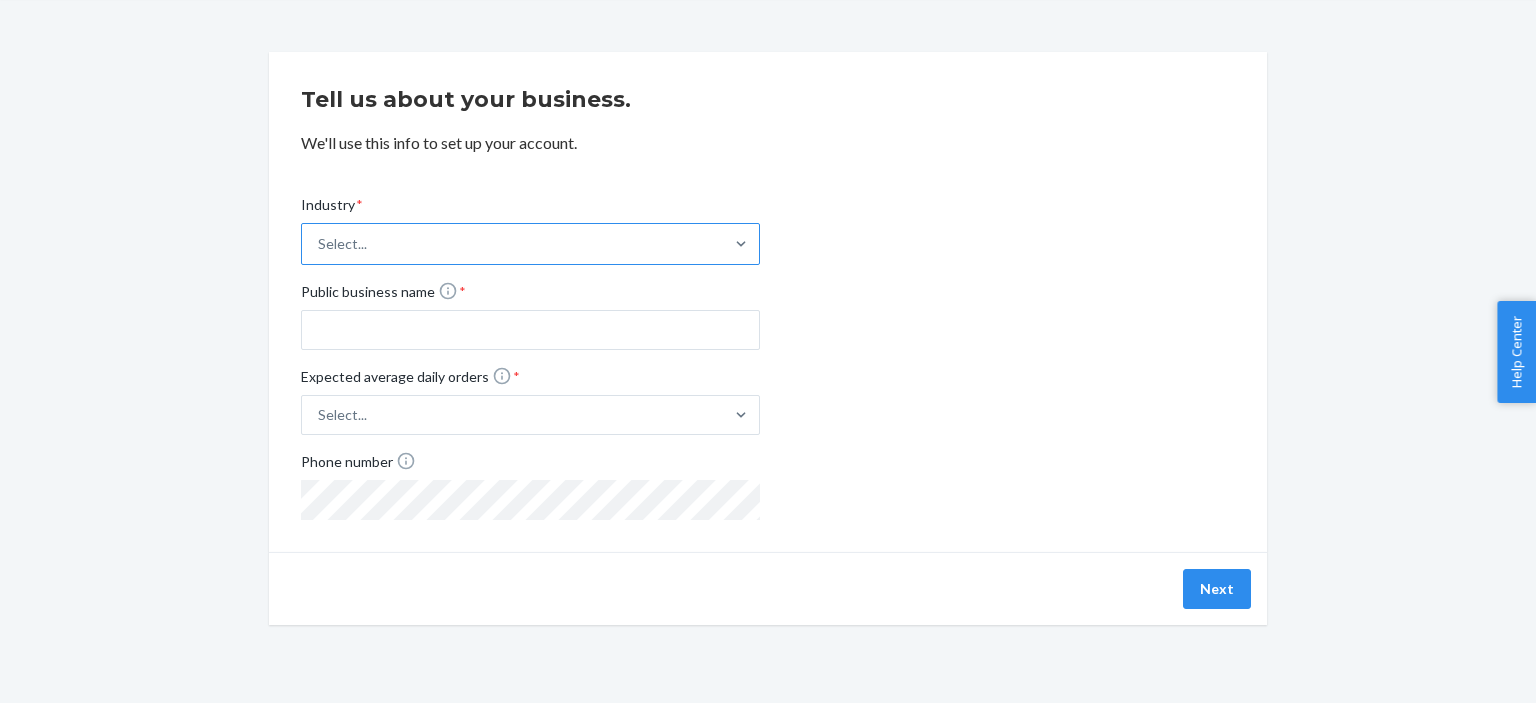 click on "Select..." at bounding box center (512, 244) 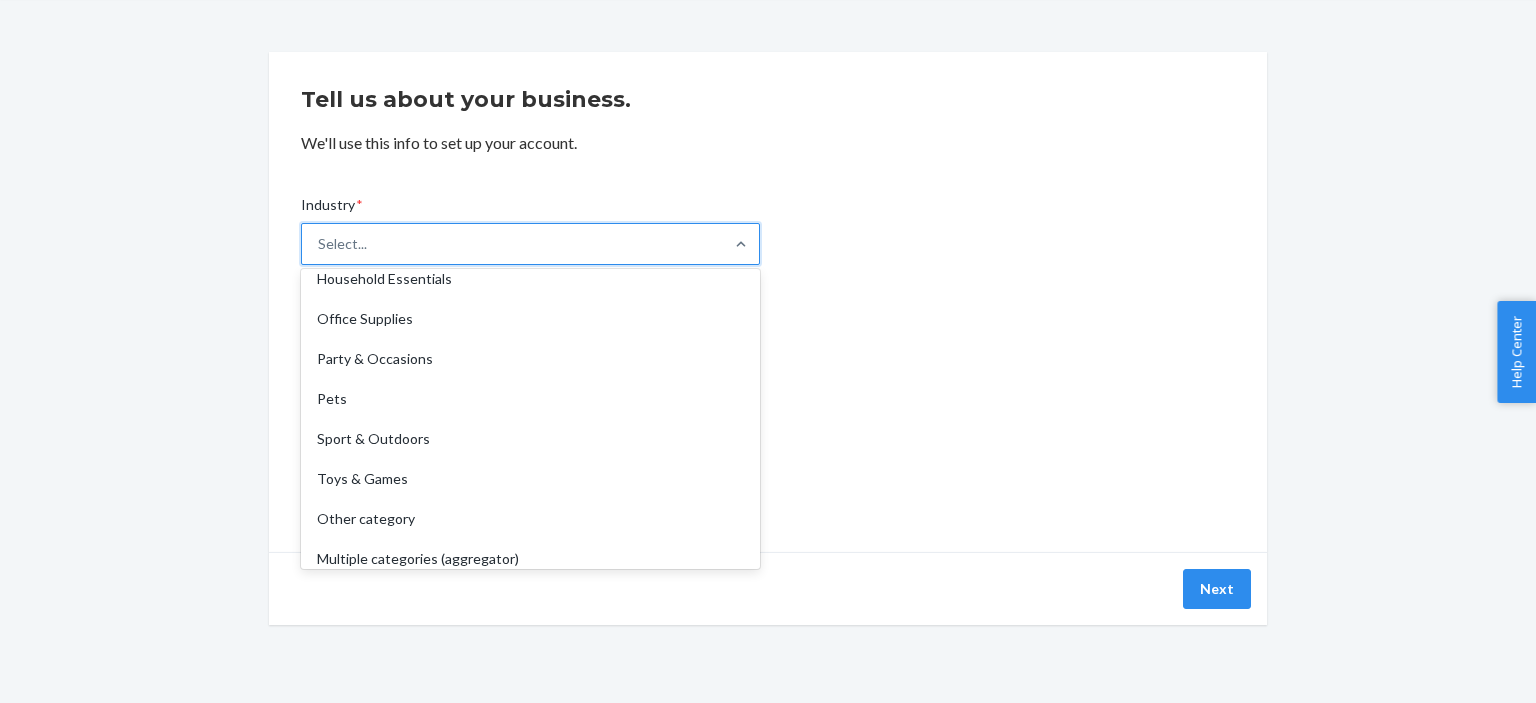 scroll, scrollTop: 468, scrollLeft: 0, axis: vertical 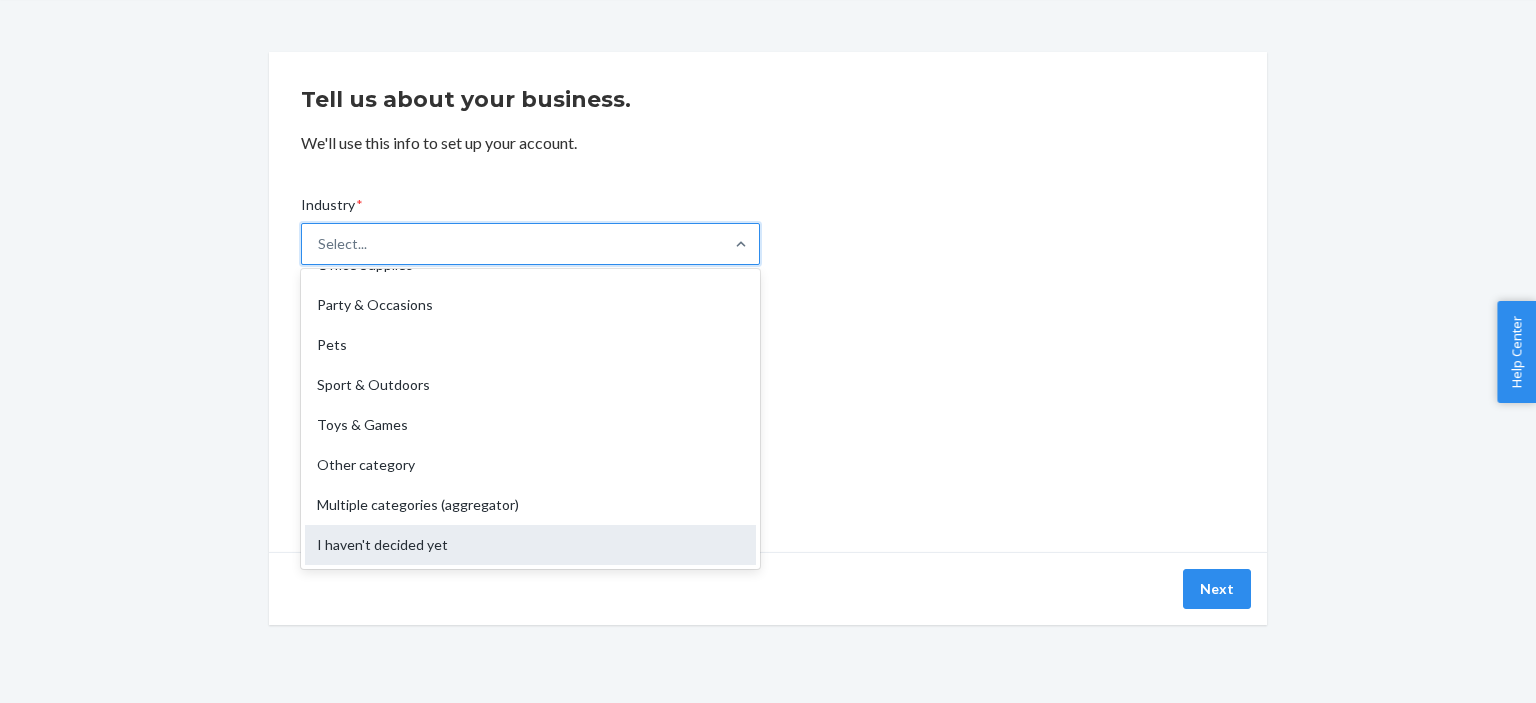 click on "I haven't decided yet" at bounding box center (530, 545) 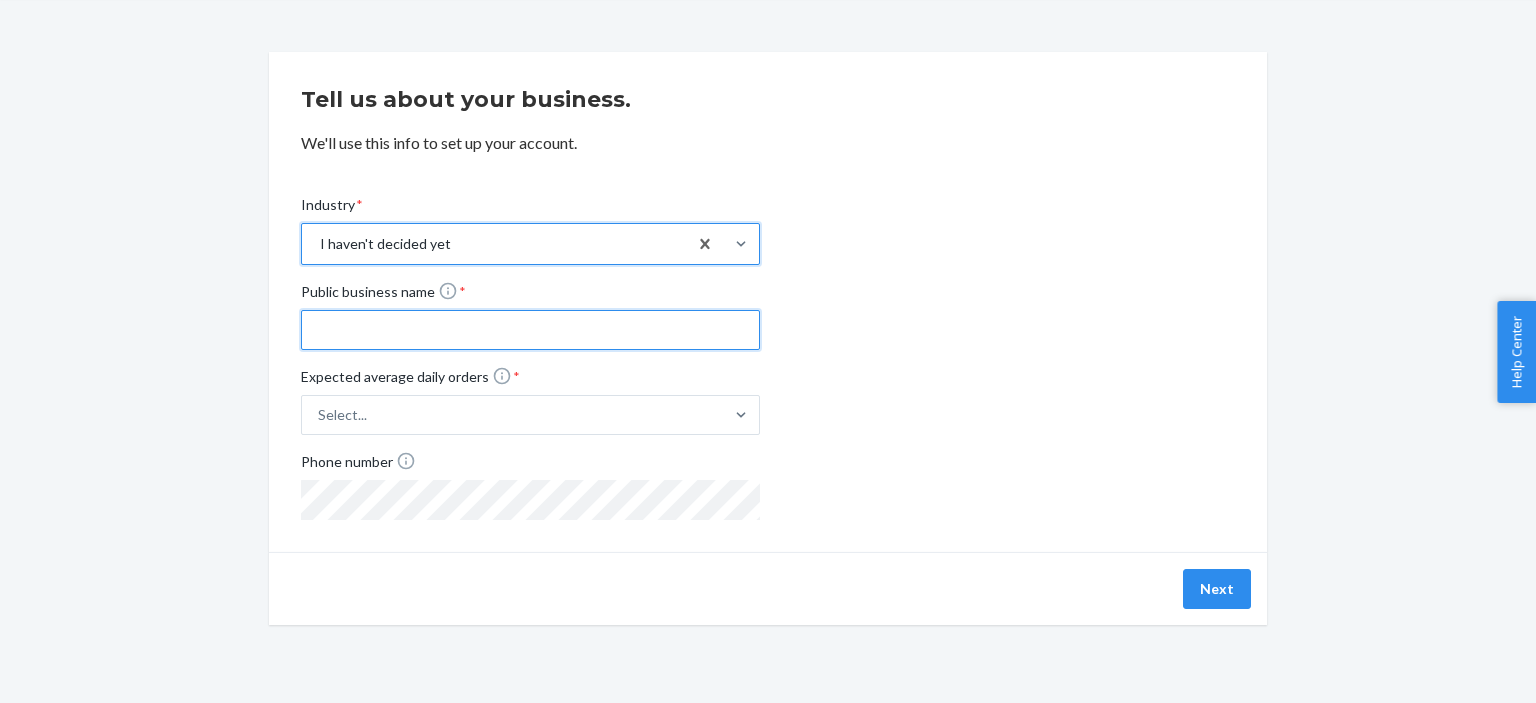 click on "Public business name    *" at bounding box center (530, 330) 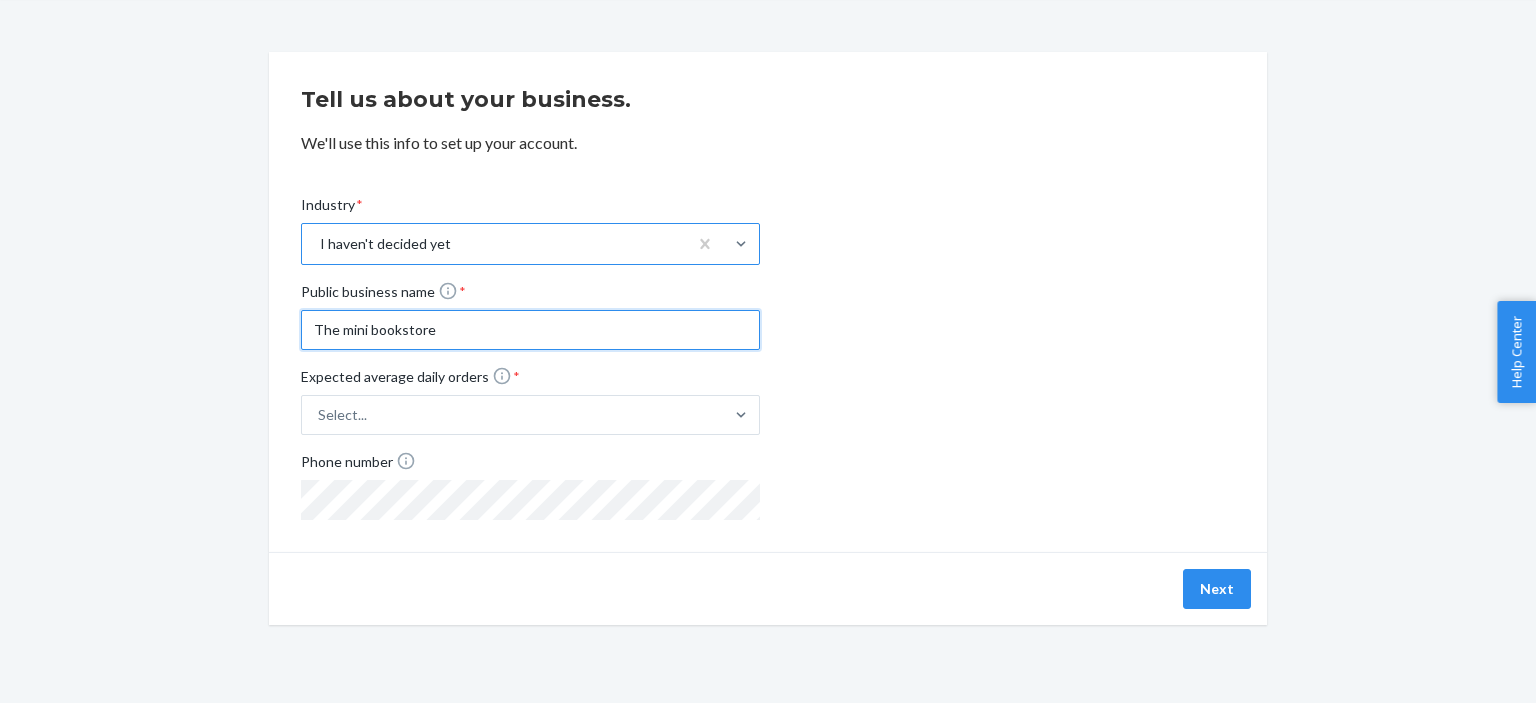 type on "The mini bookstore" 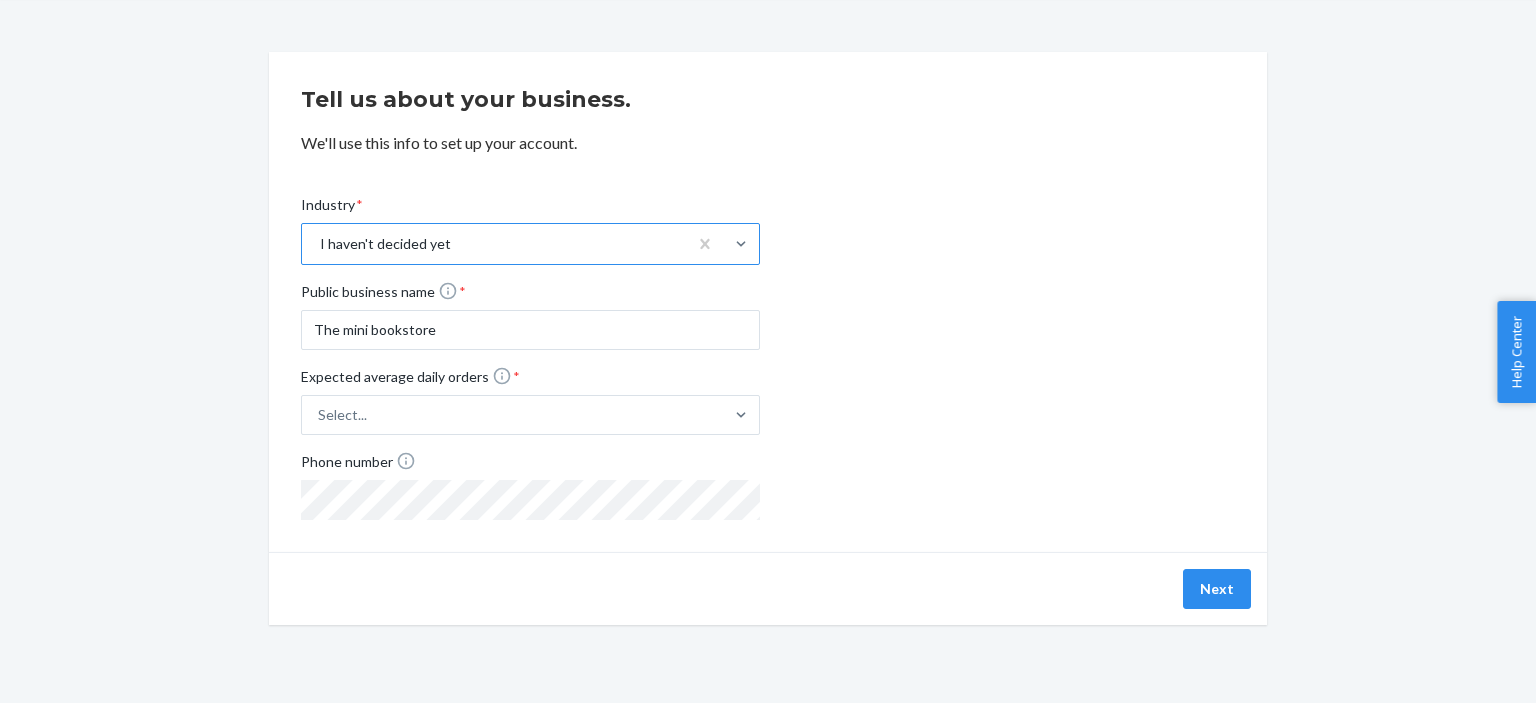 click on "I haven't decided yet" at bounding box center (385, 244) 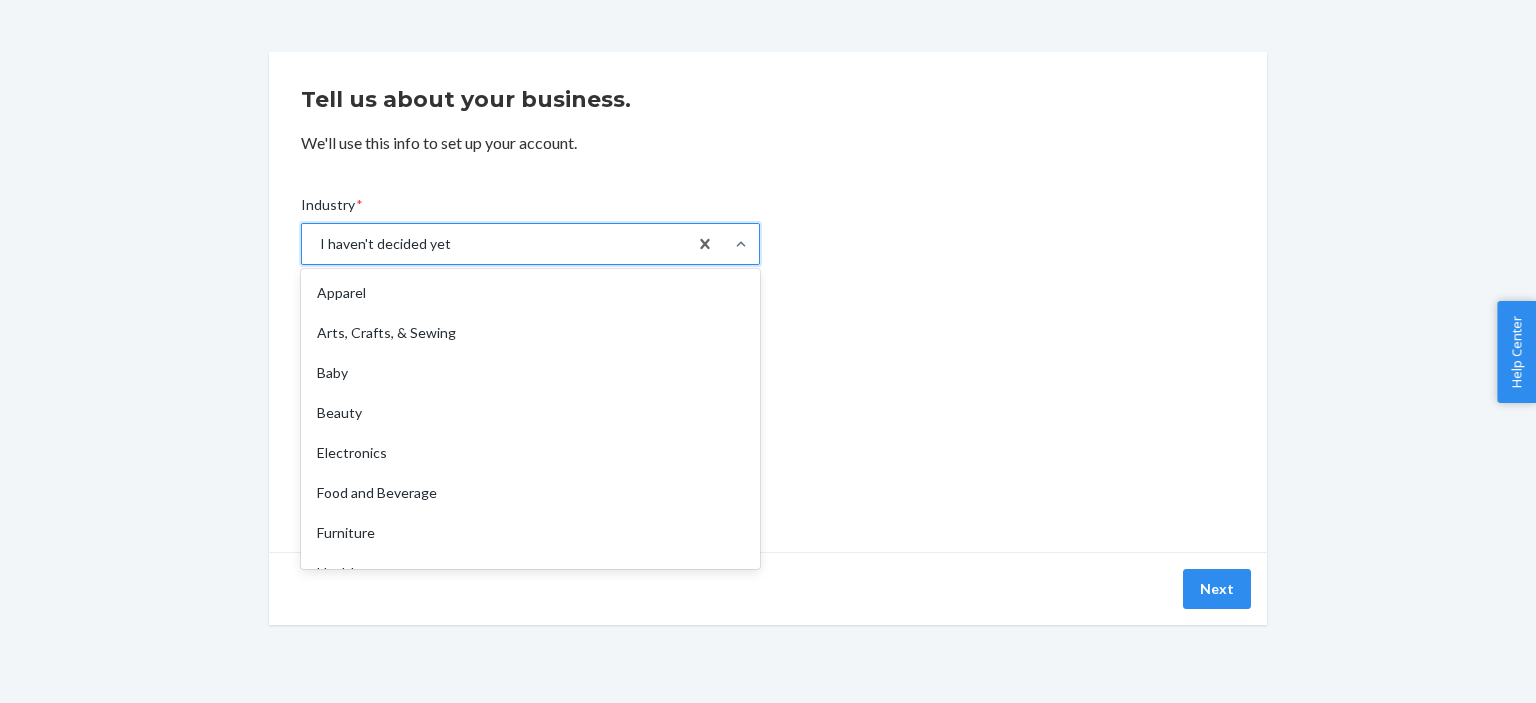 scroll, scrollTop: 468, scrollLeft: 0, axis: vertical 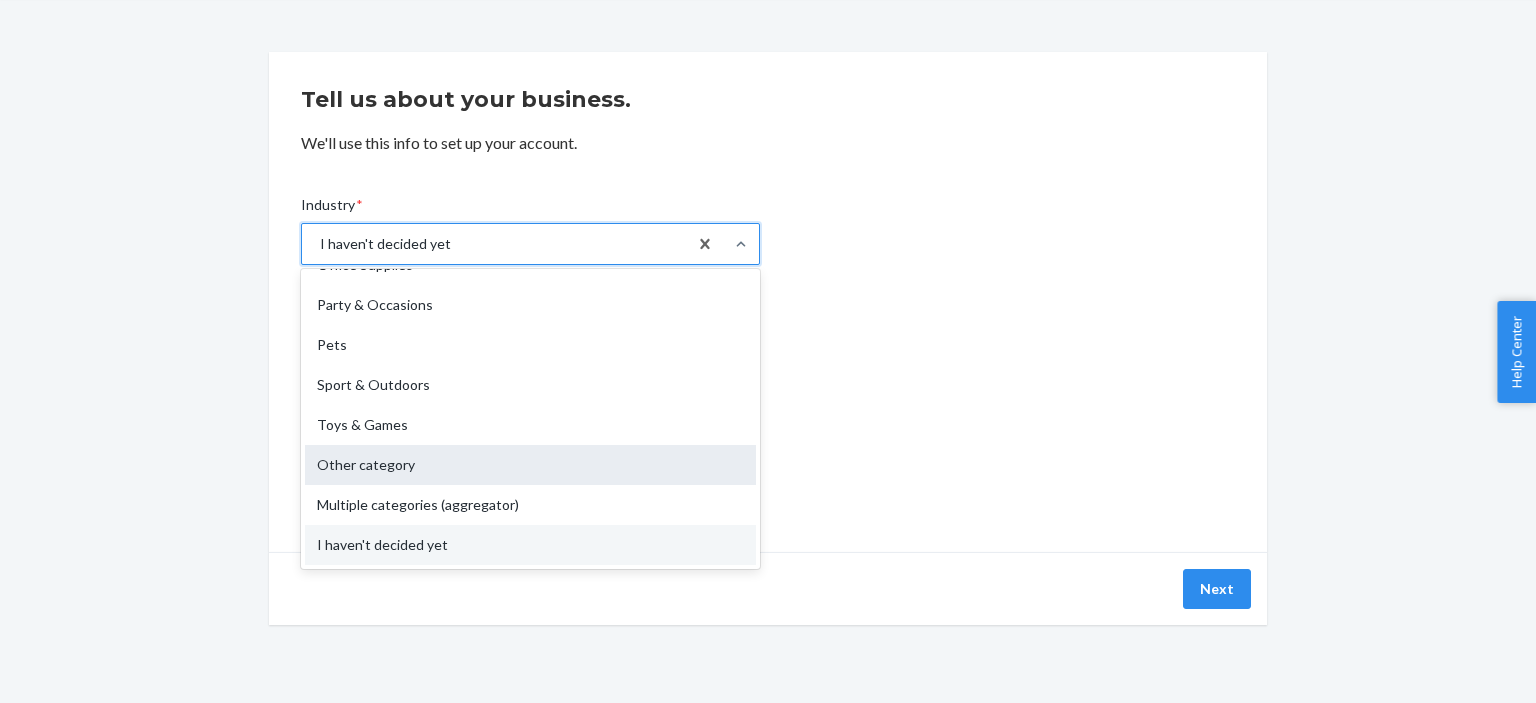 click on "Other category" at bounding box center (530, 465) 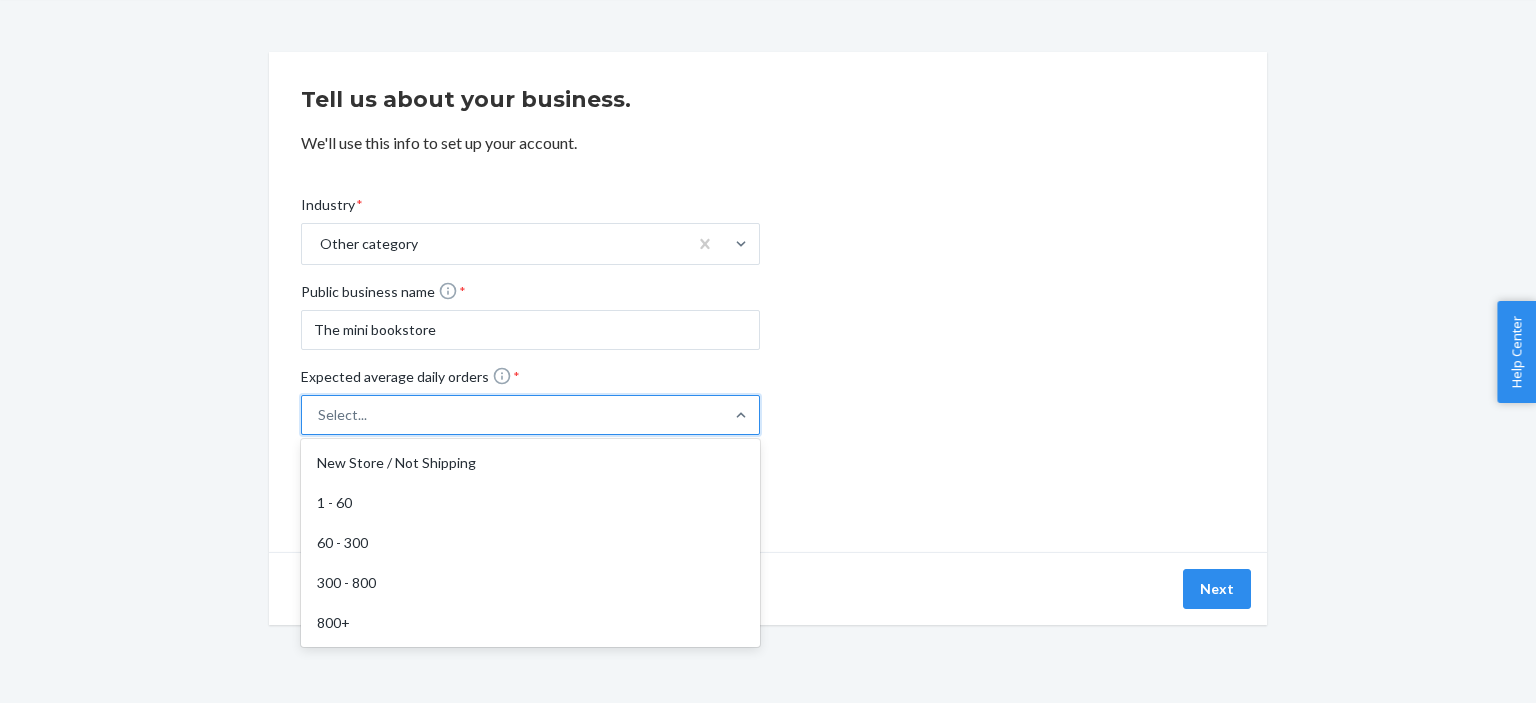 click on "Select..." at bounding box center (512, 415) 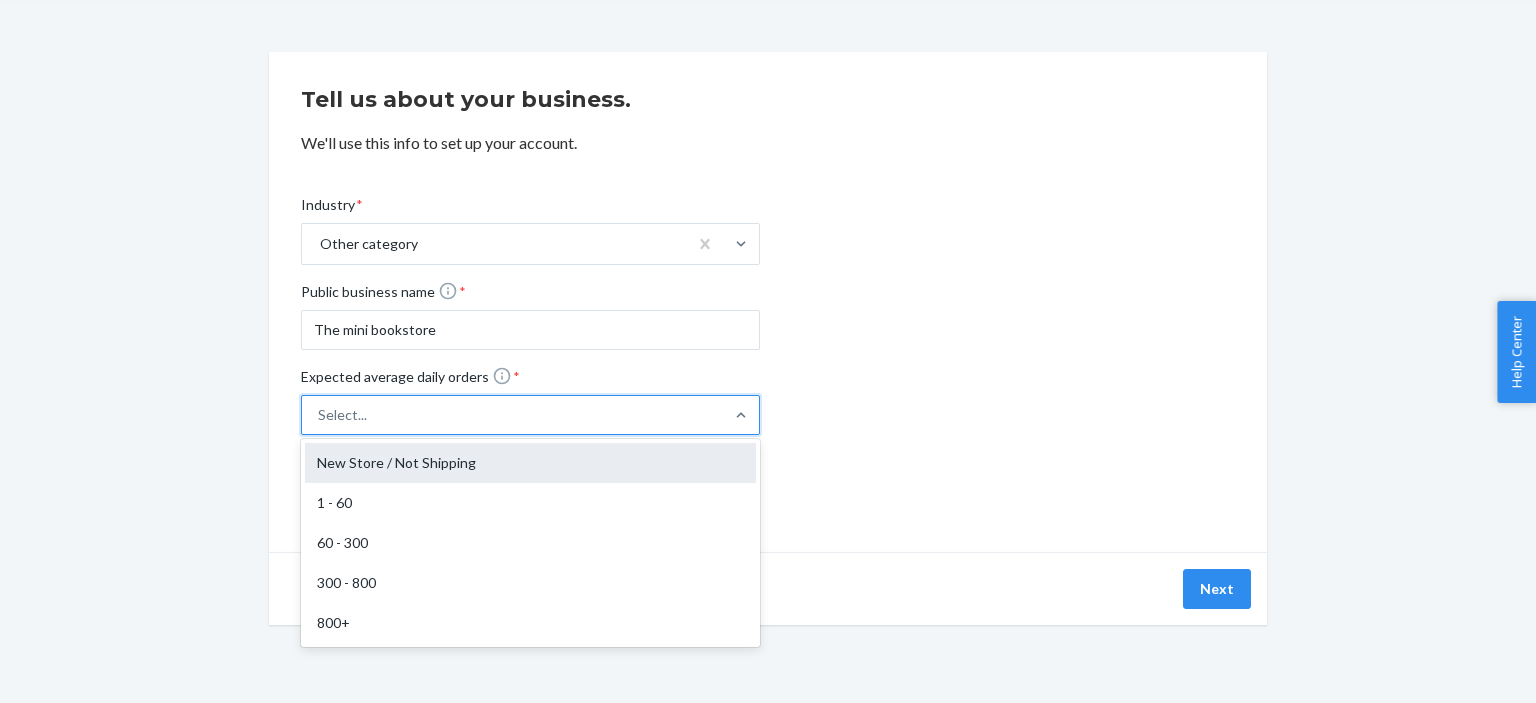 click on "New Store / Not Shipping" at bounding box center (530, 463) 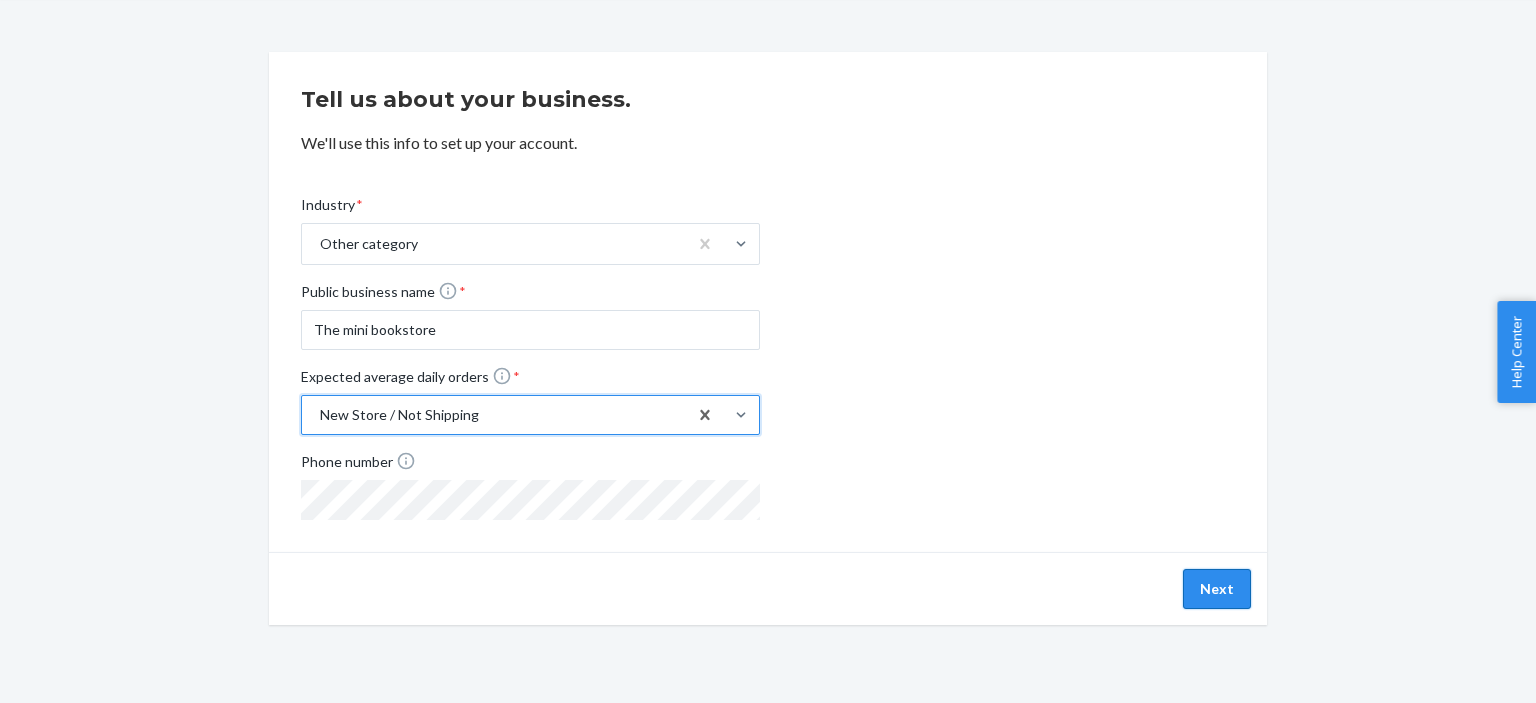 click on "Next" at bounding box center (1217, 589) 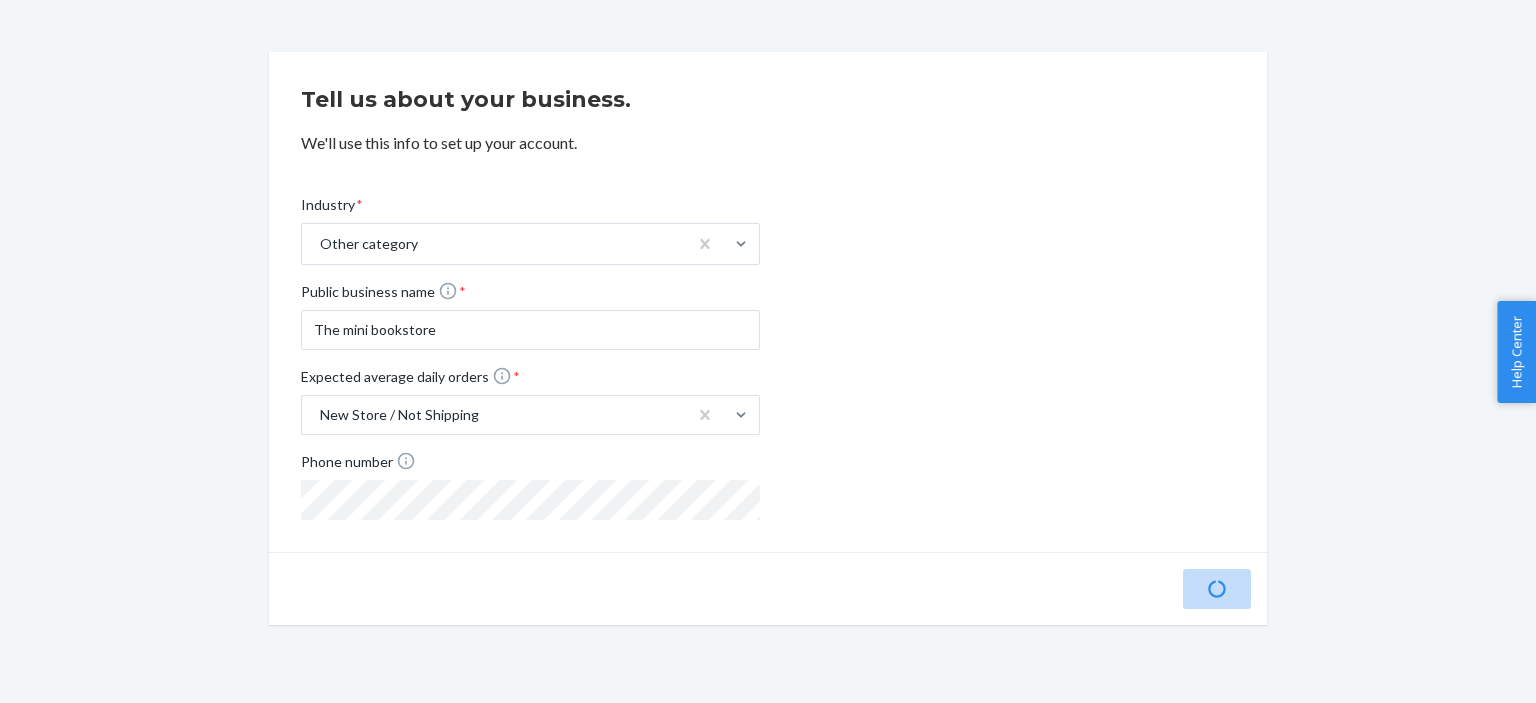 scroll, scrollTop: 0, scrollLeft: 0, axis: both 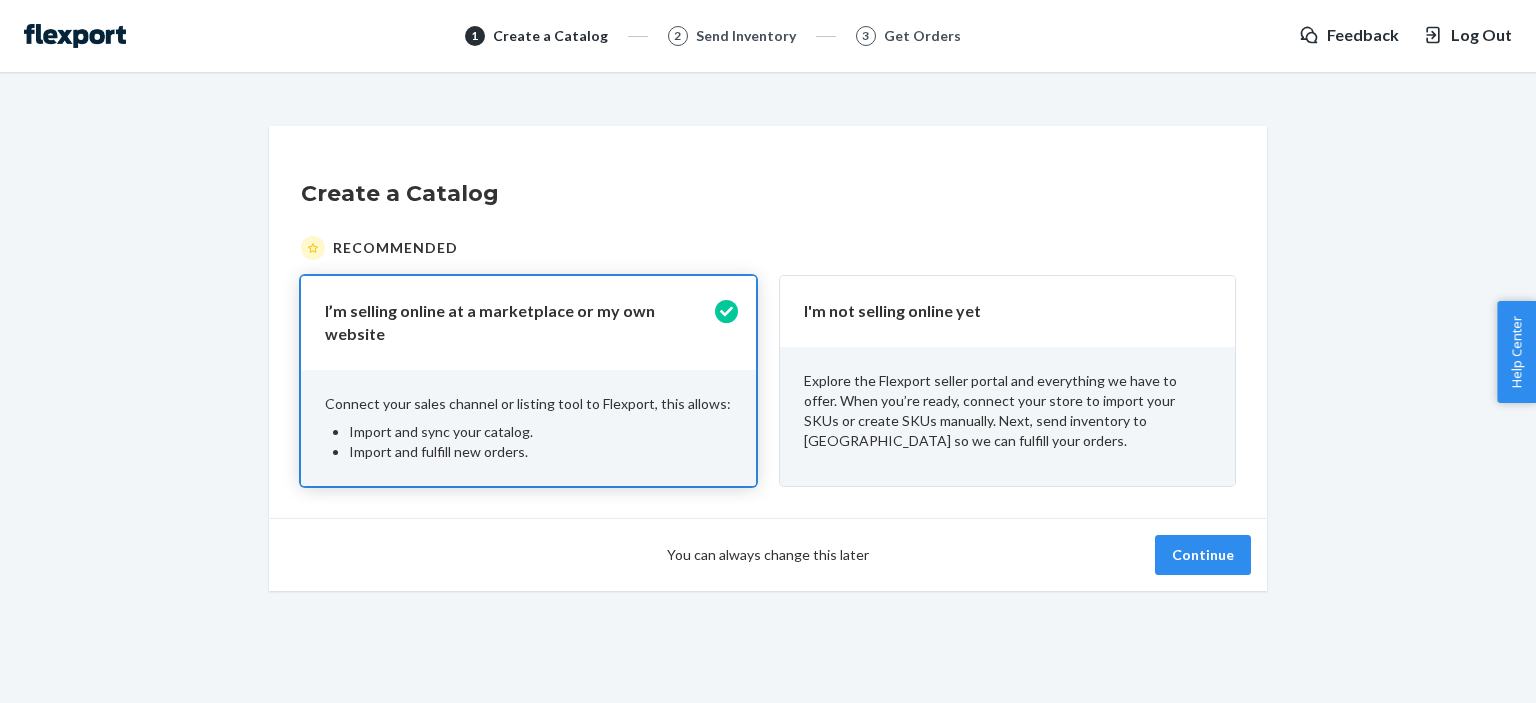 click on "Explore the Flexport seller portal and everything we have to offer. When you’re ready, connect your store to import your SKUs or create SKUs manually. Next, send inventory to [GEOGRAPHIC_DATA] so we can fulfill your orders." at bounding box center [1007, 411] 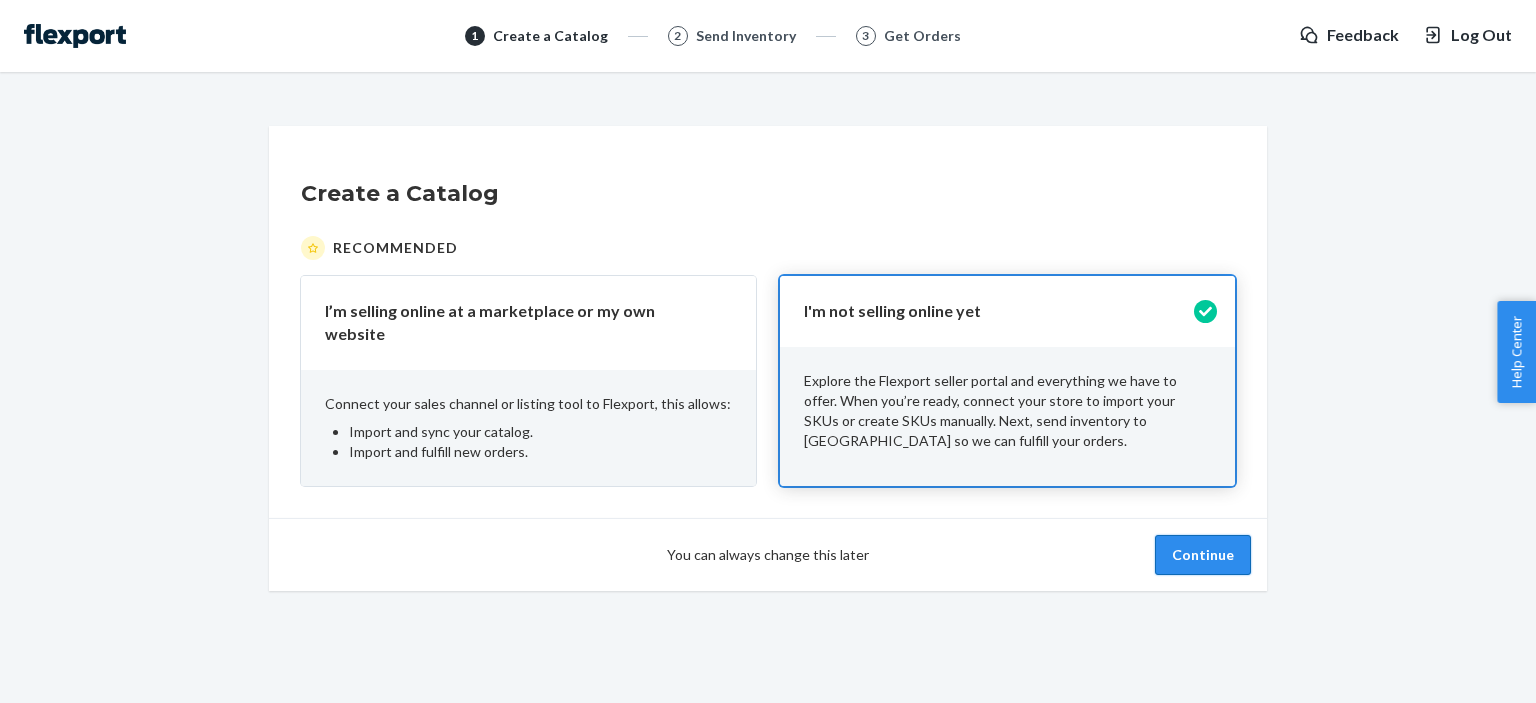 click on "Continue" at bounding box center (1203, 555) 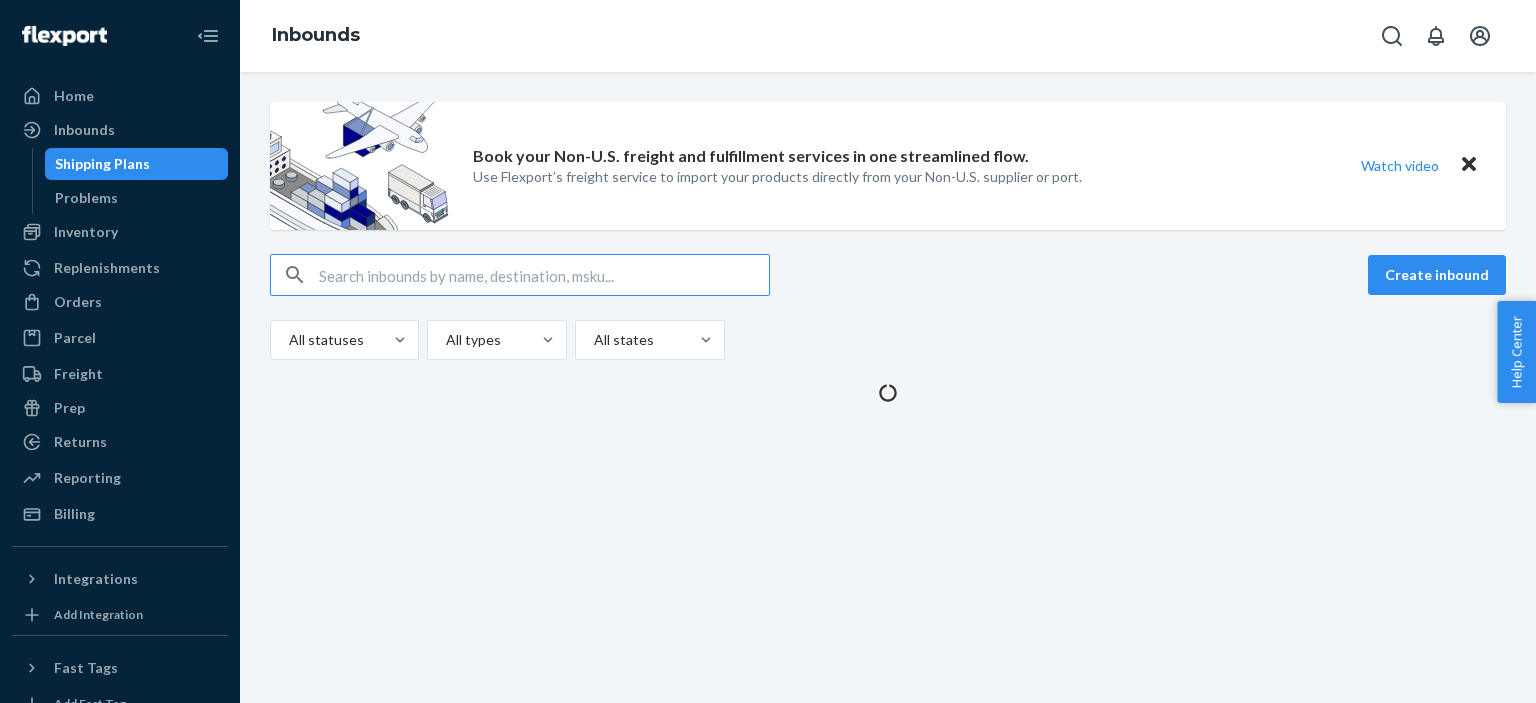 scroll, scrollTop: 0, scrollLeft: 0, axis: both 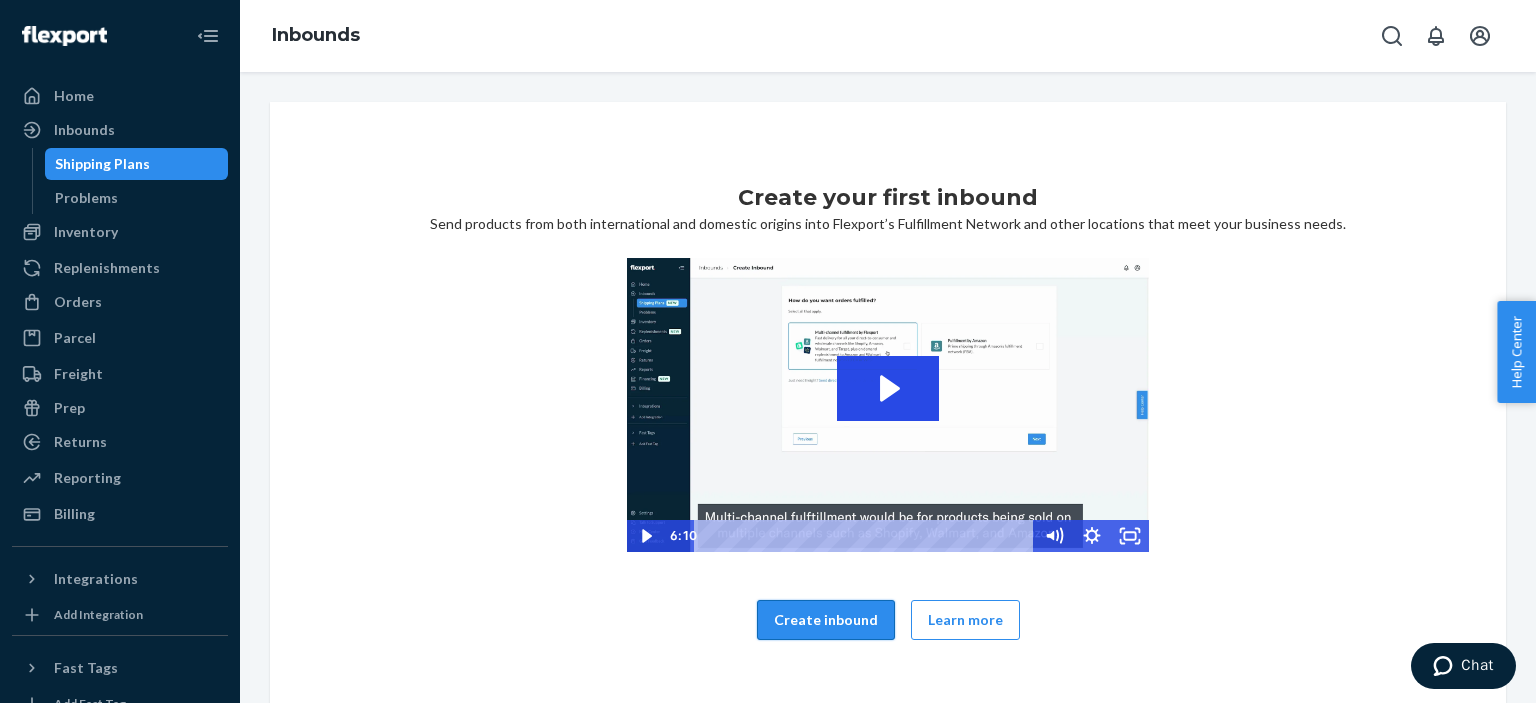 click on "Create inbound" at bounding box center (826, 620) 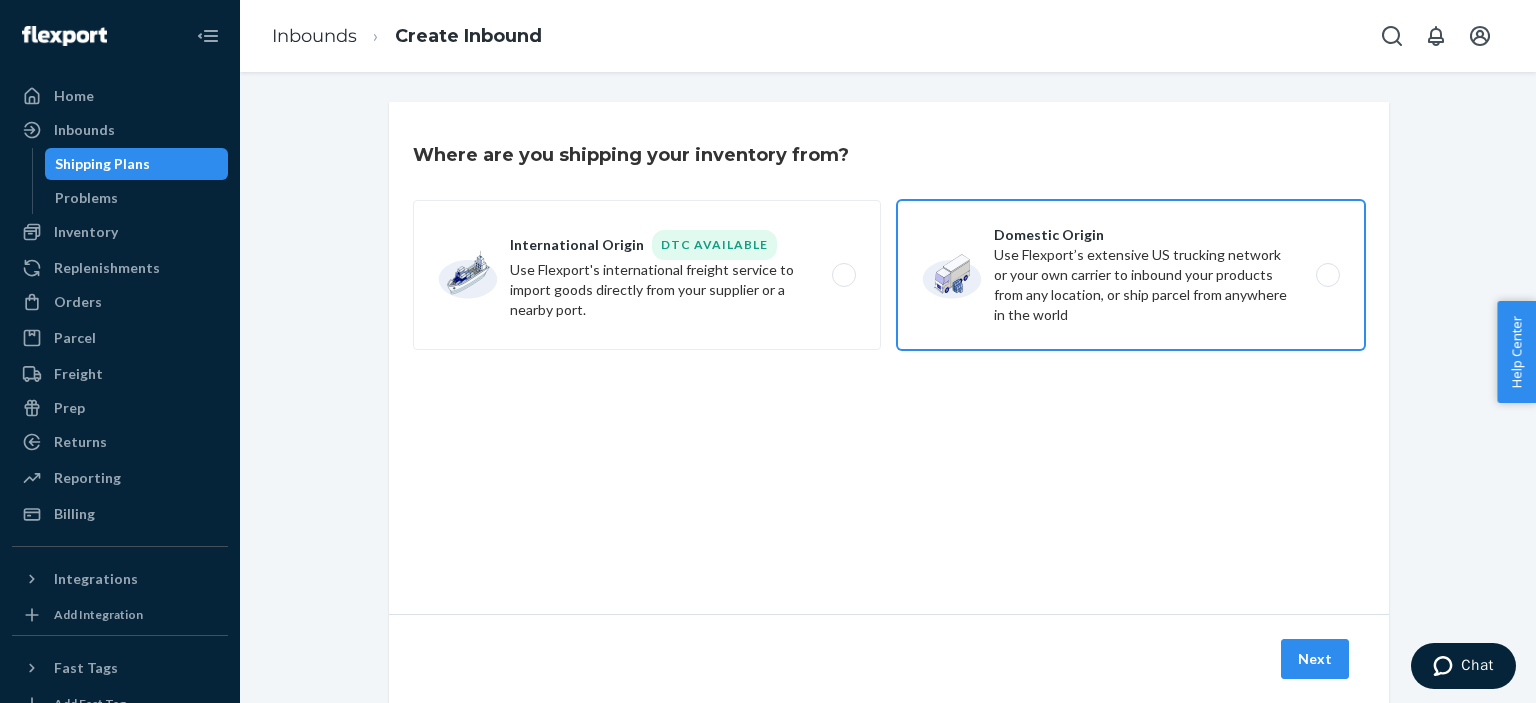 click on "Domestic Origin Use Flexport’s extensive US trucking network or your own carrier to inbound your products from any location, or ship parcel from anywhere in the world" at bounding box center (1131, 275) 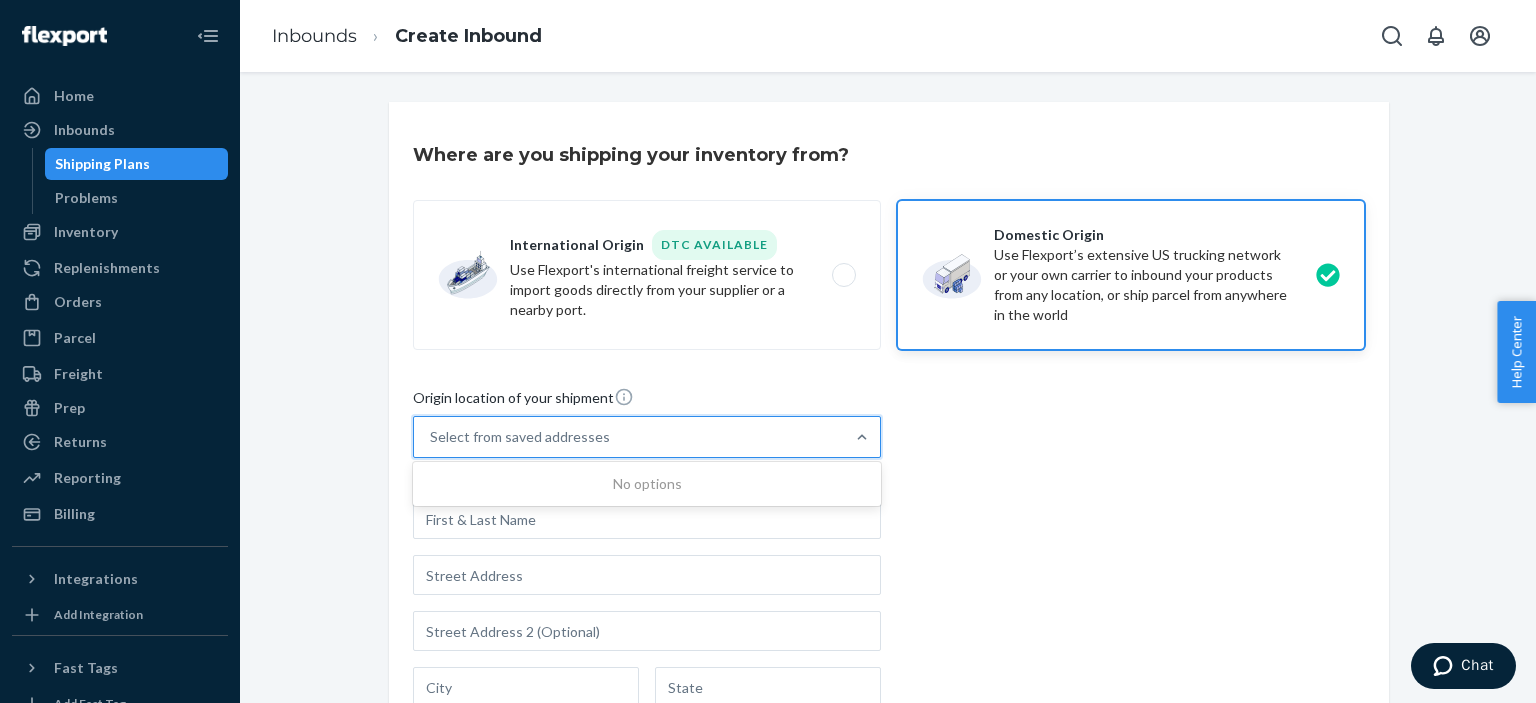 click on "Select from saved addresses" at bounding box center (520, 437) 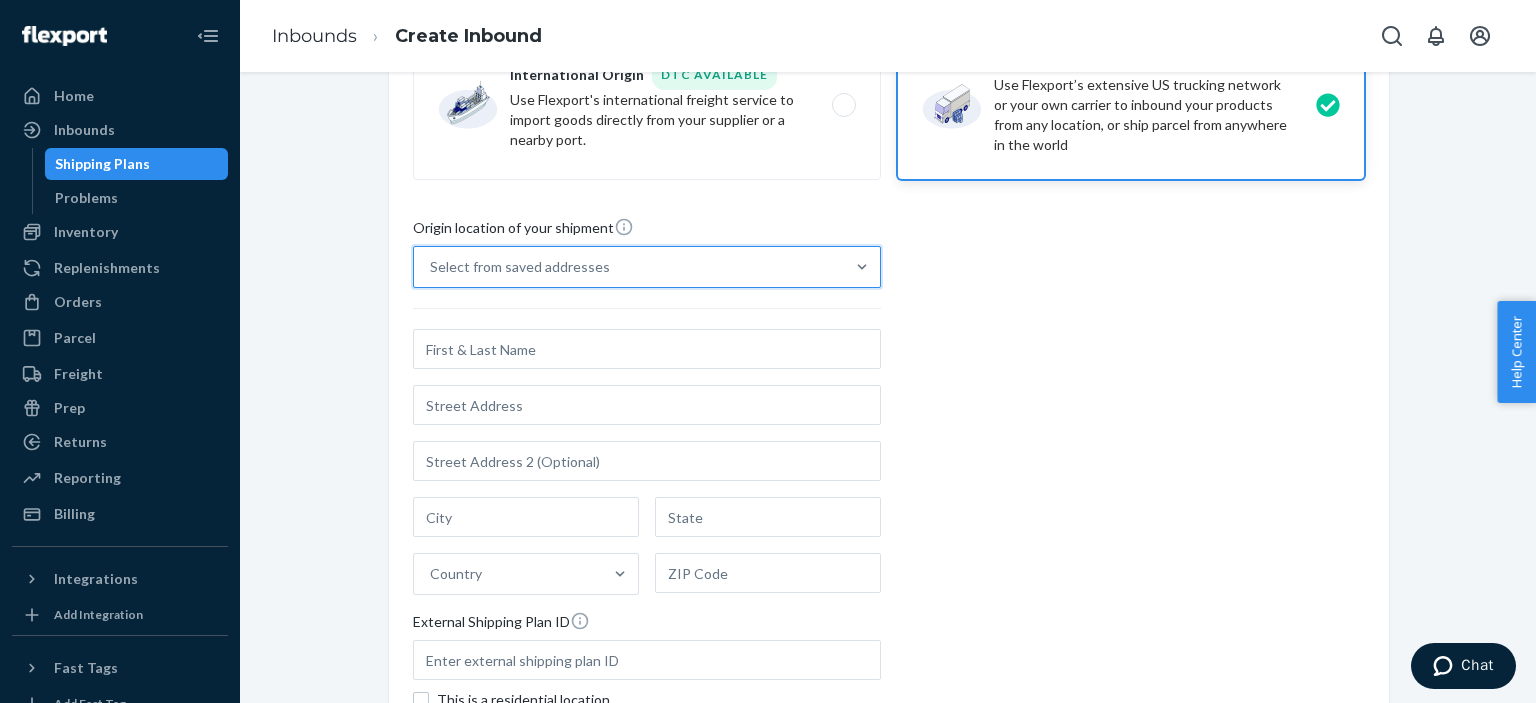 scroll, scrollTop: 202, scrollLeft: 0, axis: vertical 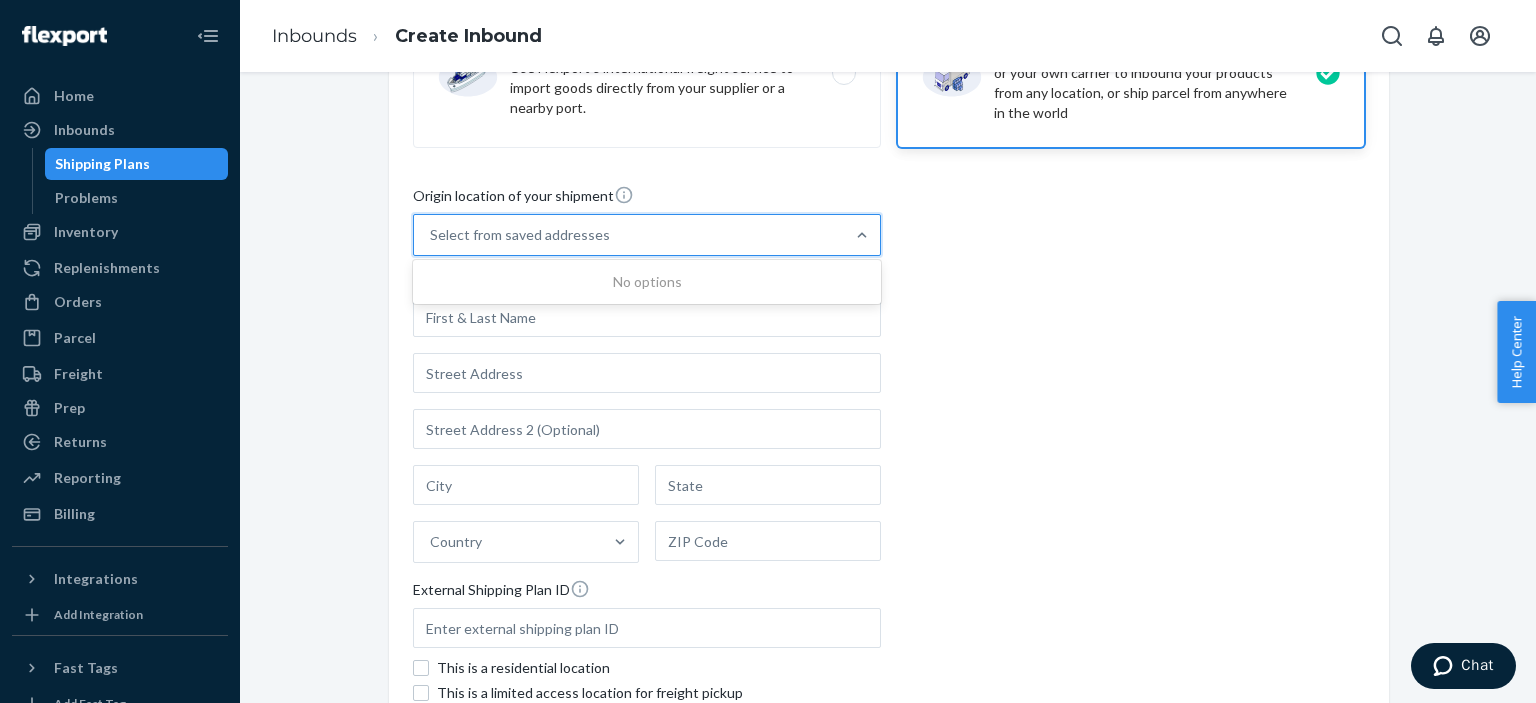 click on "Select from saved addresses" at bounding box center (629, 235) 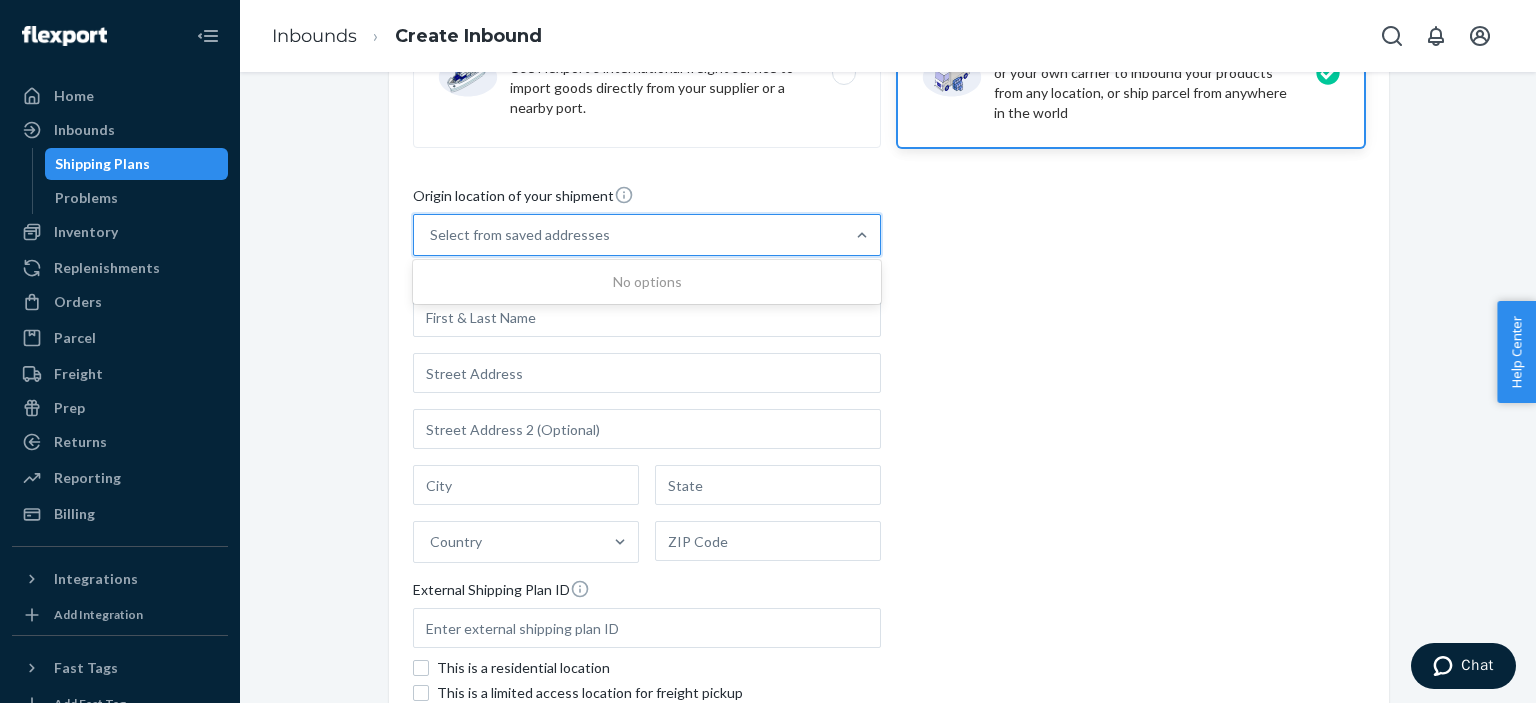 click on "No options" at bounding box center [647, 282] 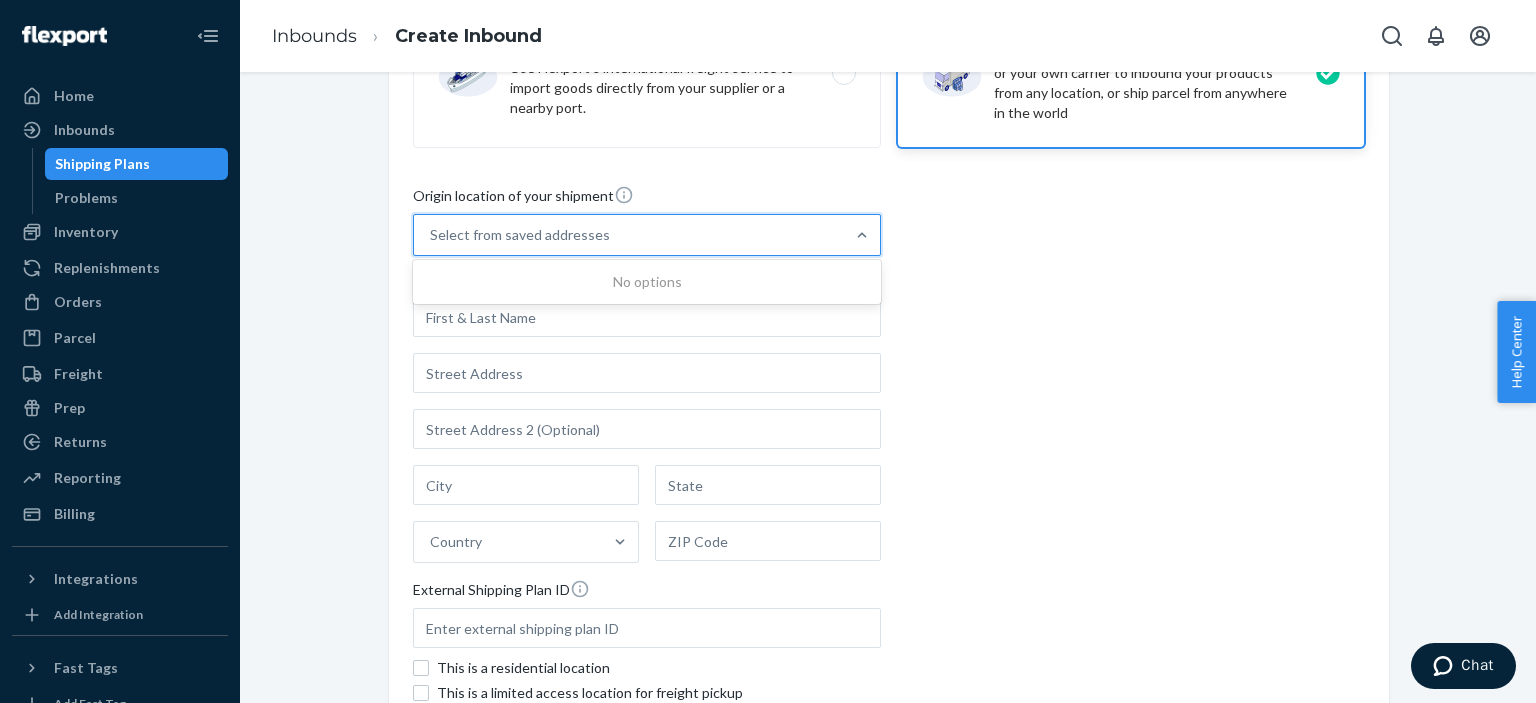 click on "0 results available. Use Up and Down to choose options, press Enter to select the currently focused option, press Escape to exit the menu, press Tab to select the option and exit the menu. Select from saved addresses No options" at bounding box center (431, 235) 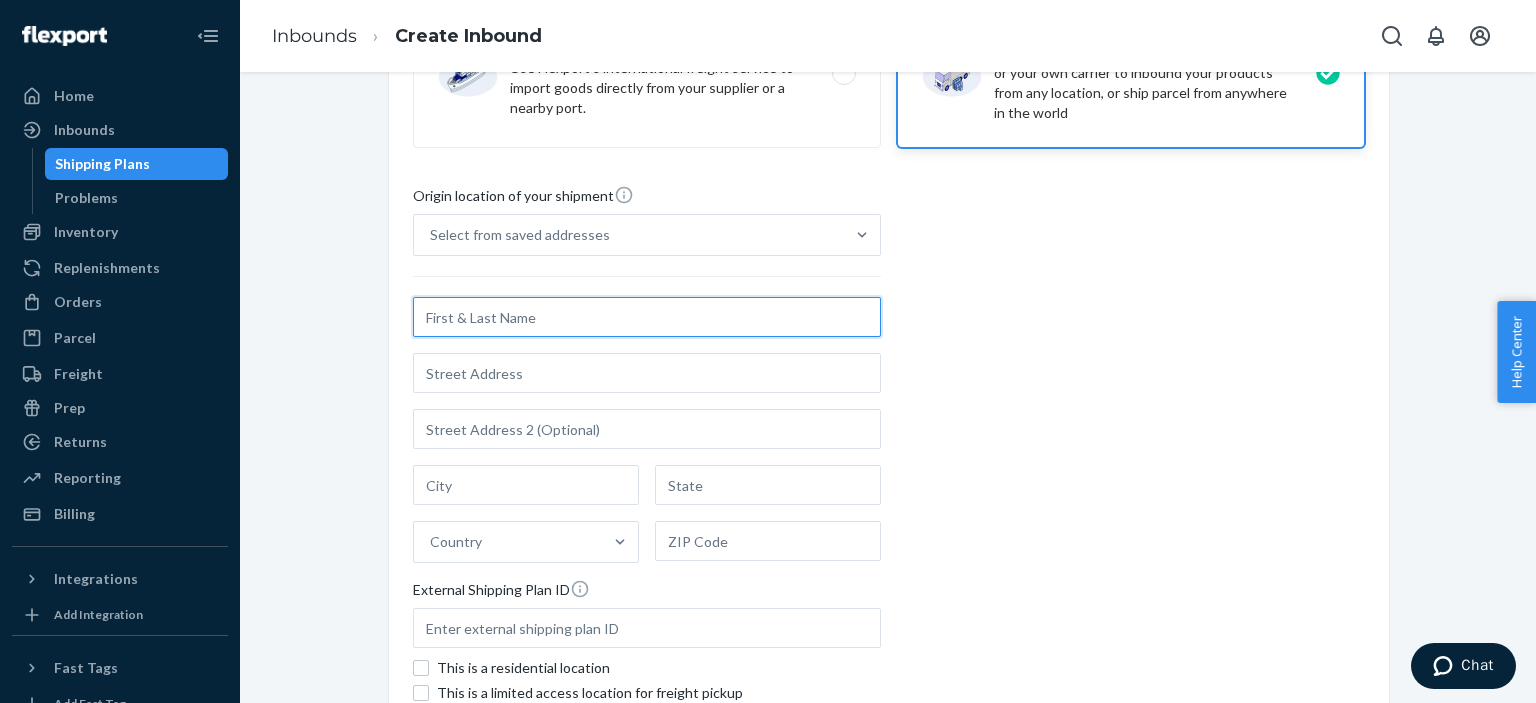 click at bounding box center [647, 317] 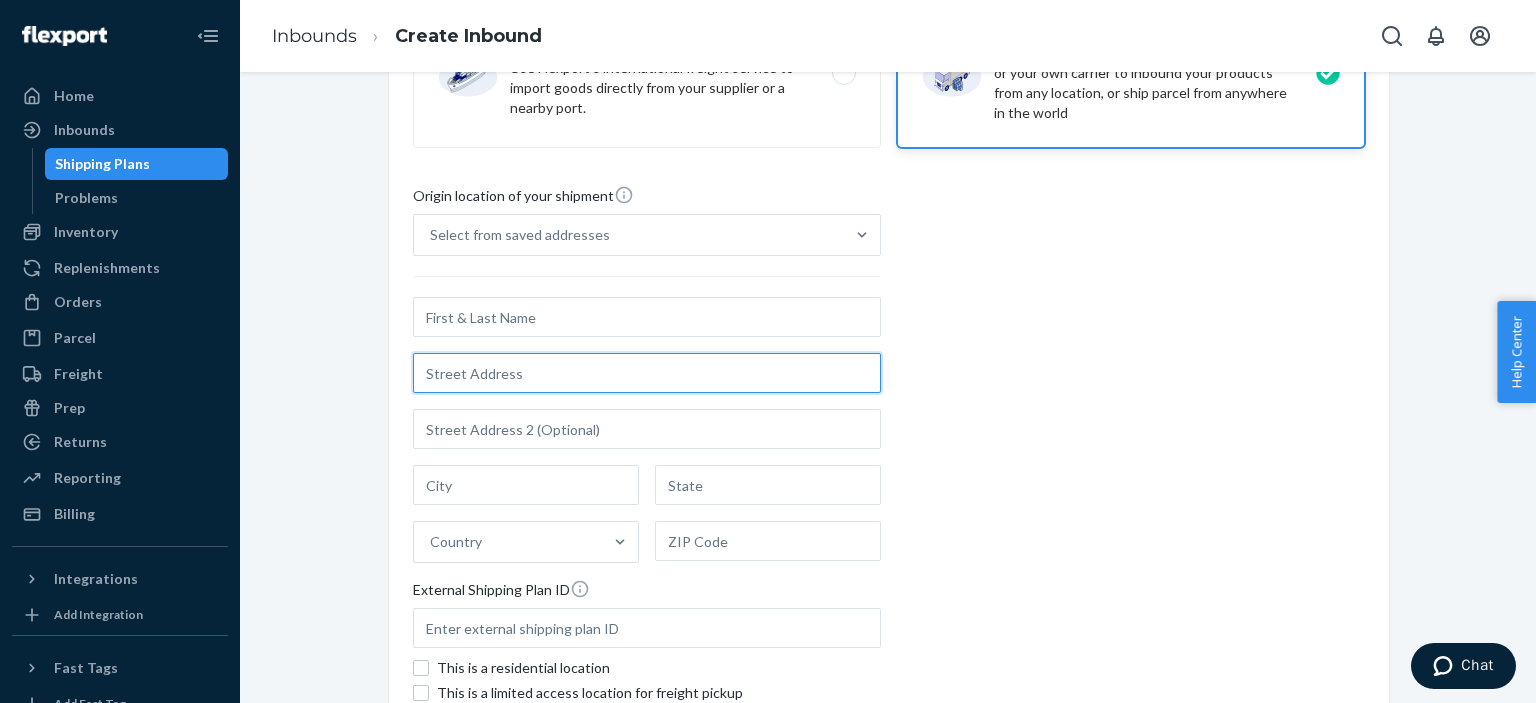 click at bounding box center (647, 373) 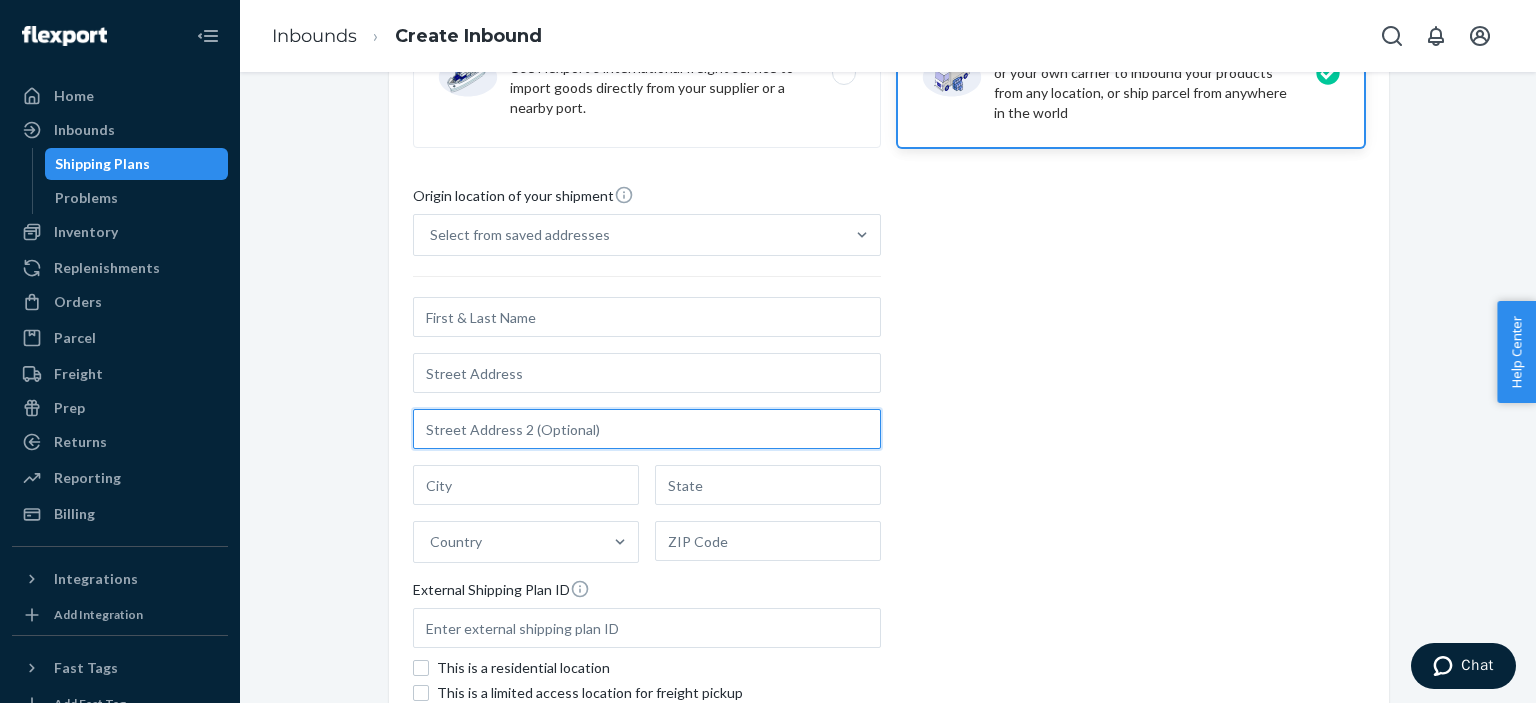 click at bounding box center (647, 429) 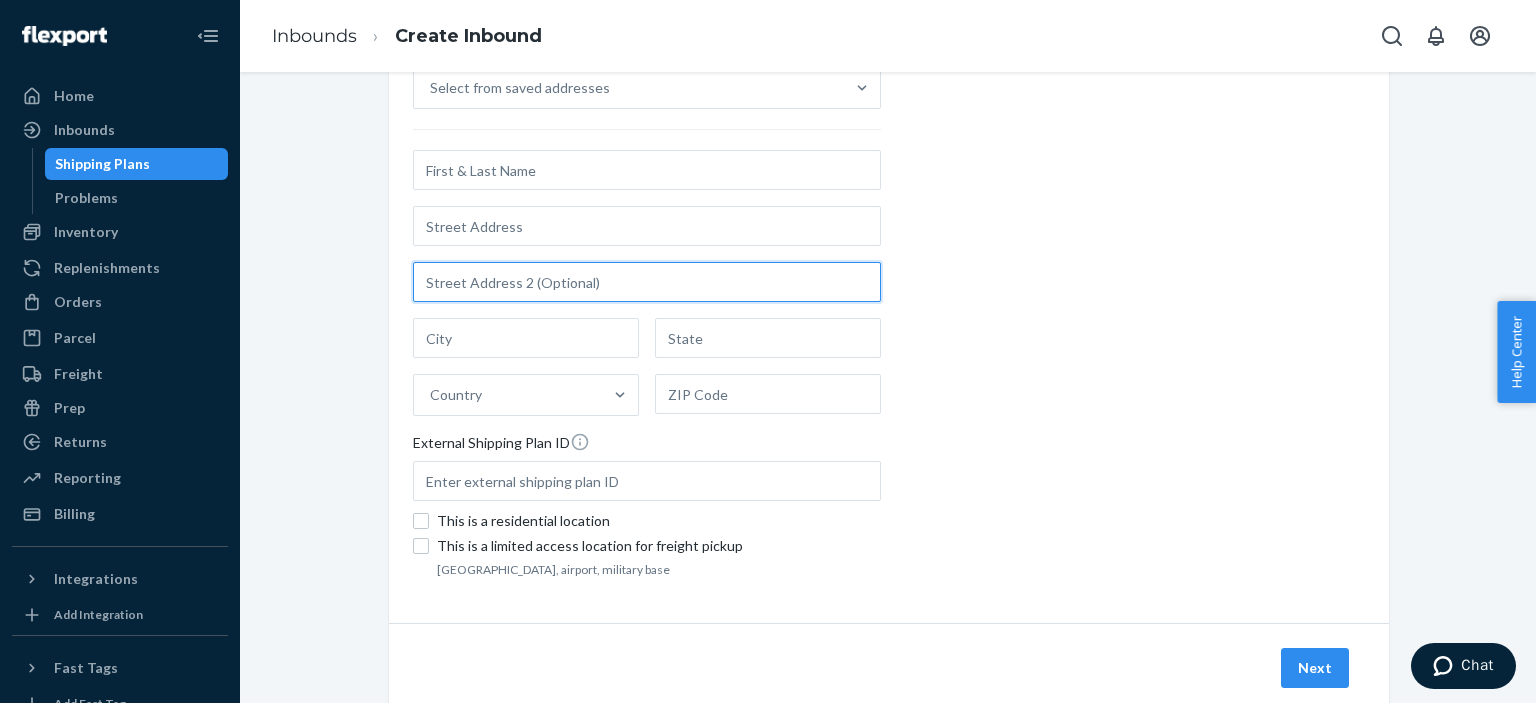 scroll, scrollTop: 356, scrollLeft: 0, axis: vertical 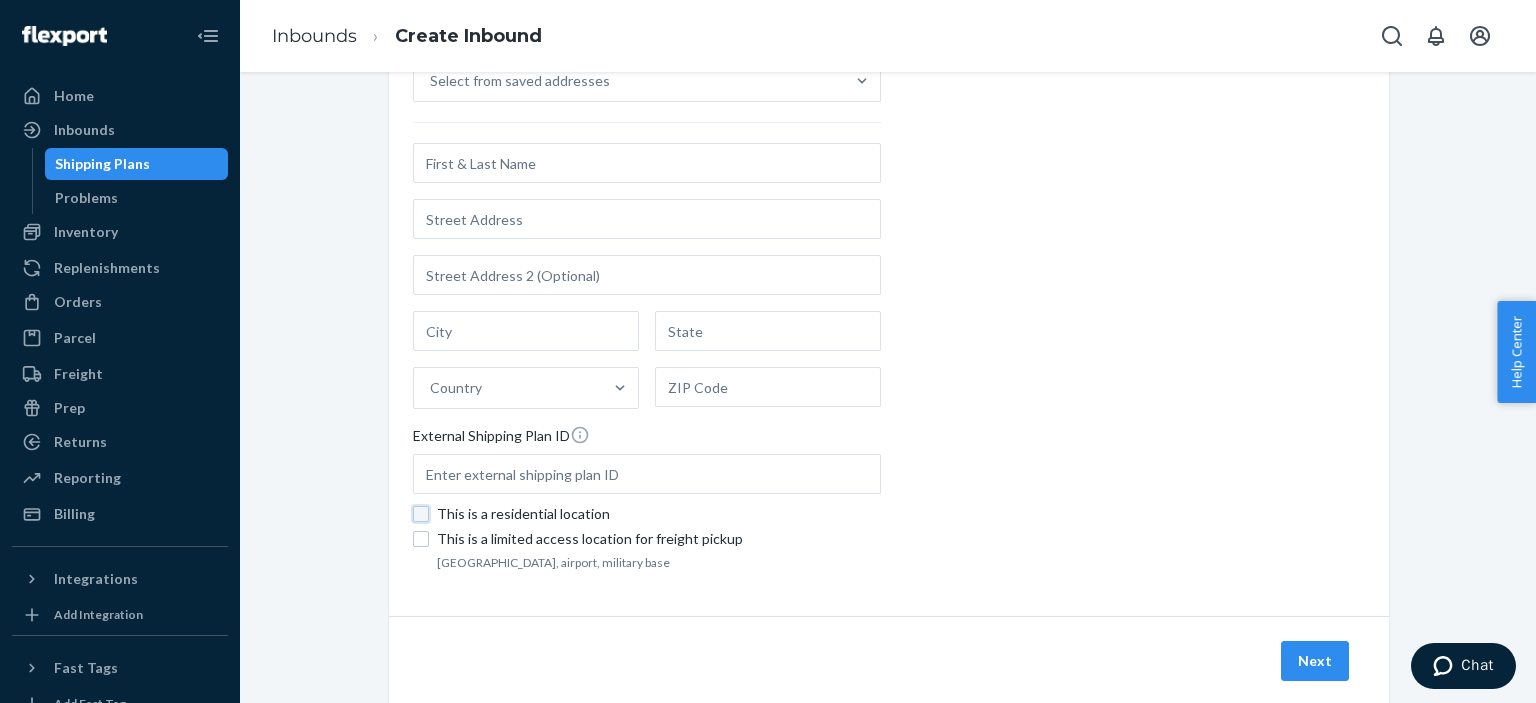 click on "This is a residential location" at bounding box center [421, 514] 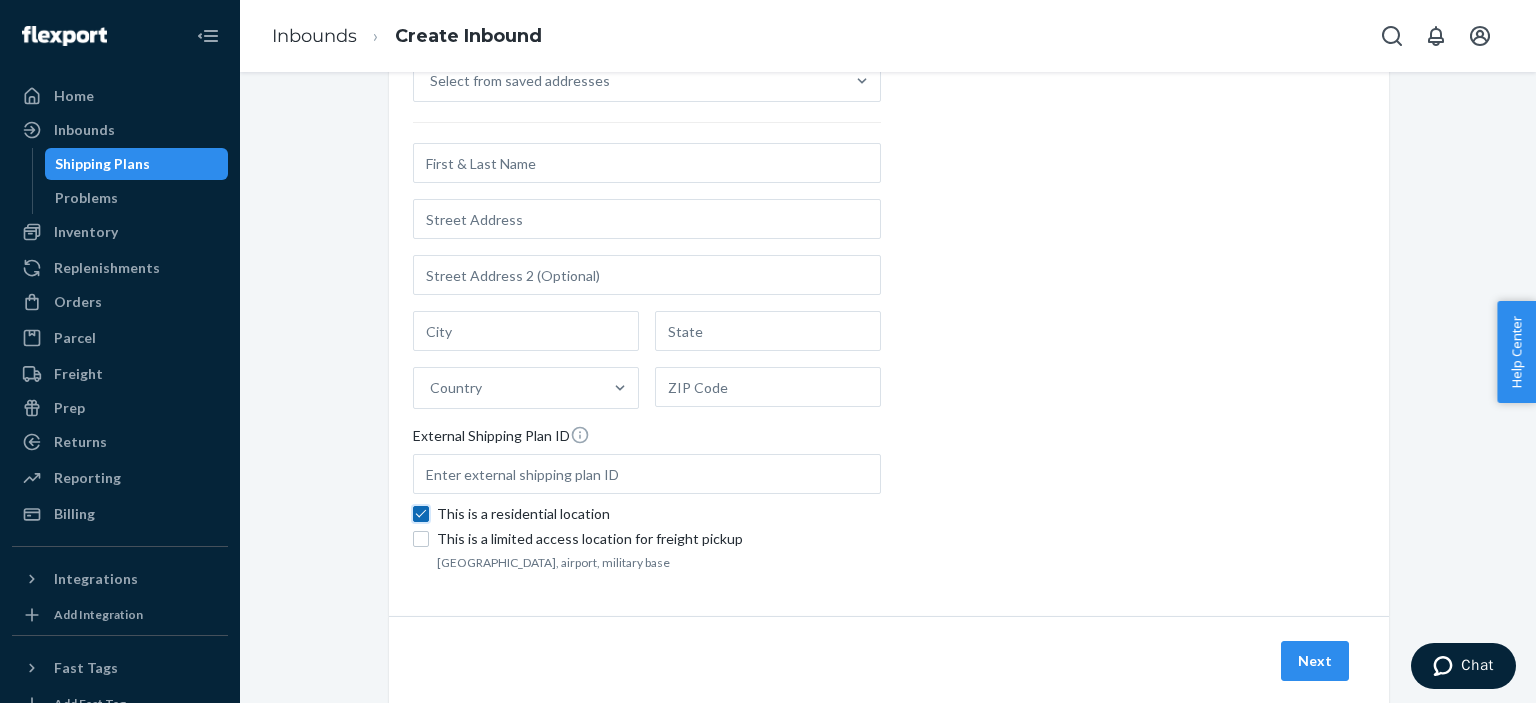 checkbox on "true" 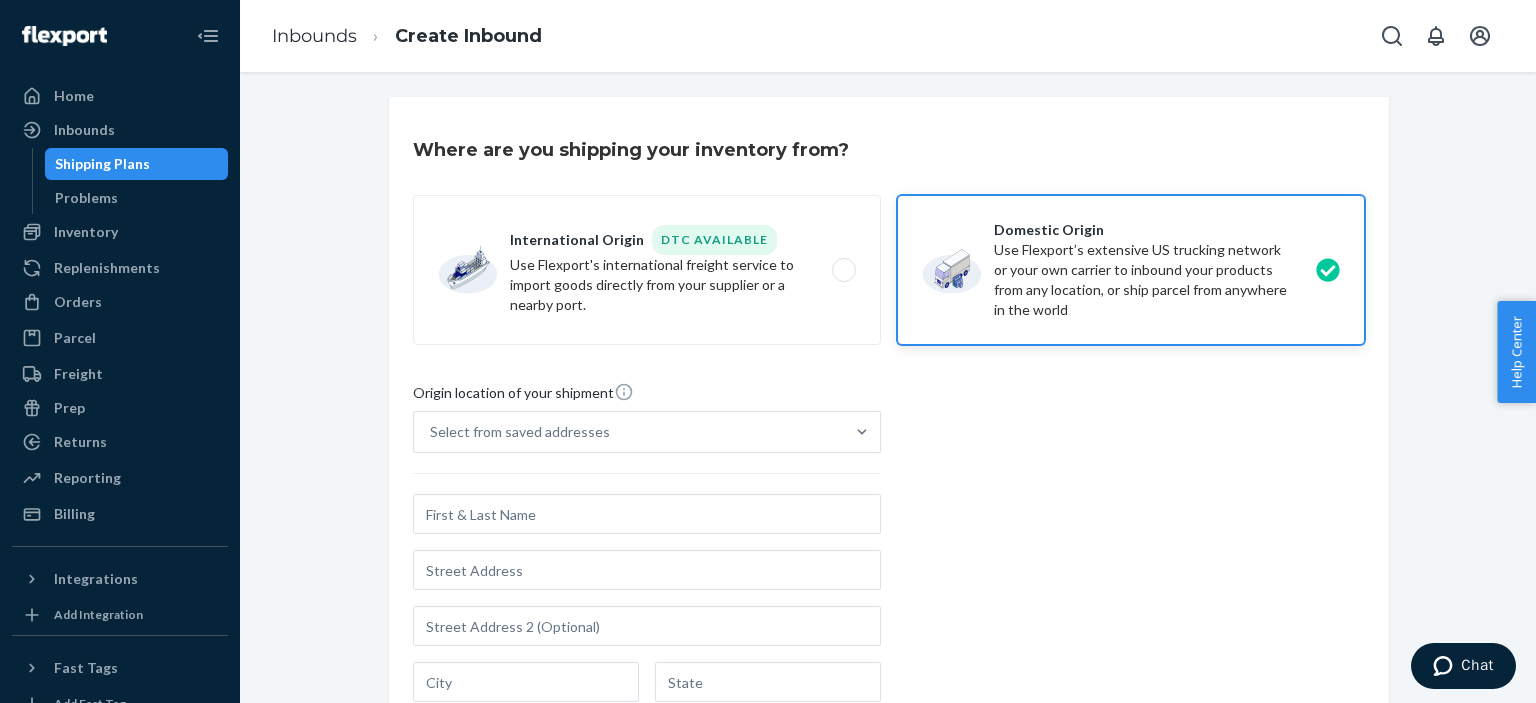 scroll, scrollTop: 0, scrollLeft: 0, axis: both 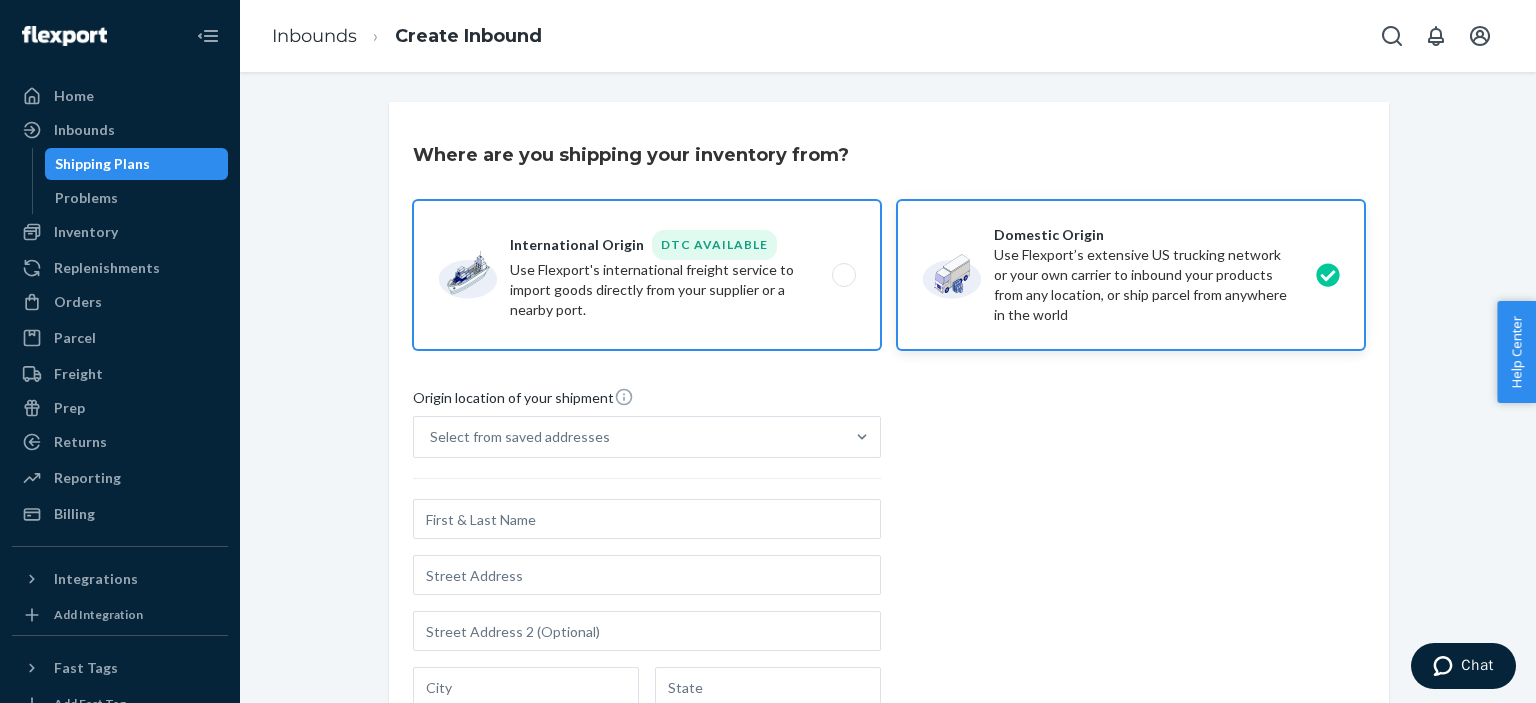click on "International Origin DTC Available Use Flexport's international freight service to import goods directly from your supplier or a nearby port." at bounding box center (647, 275) 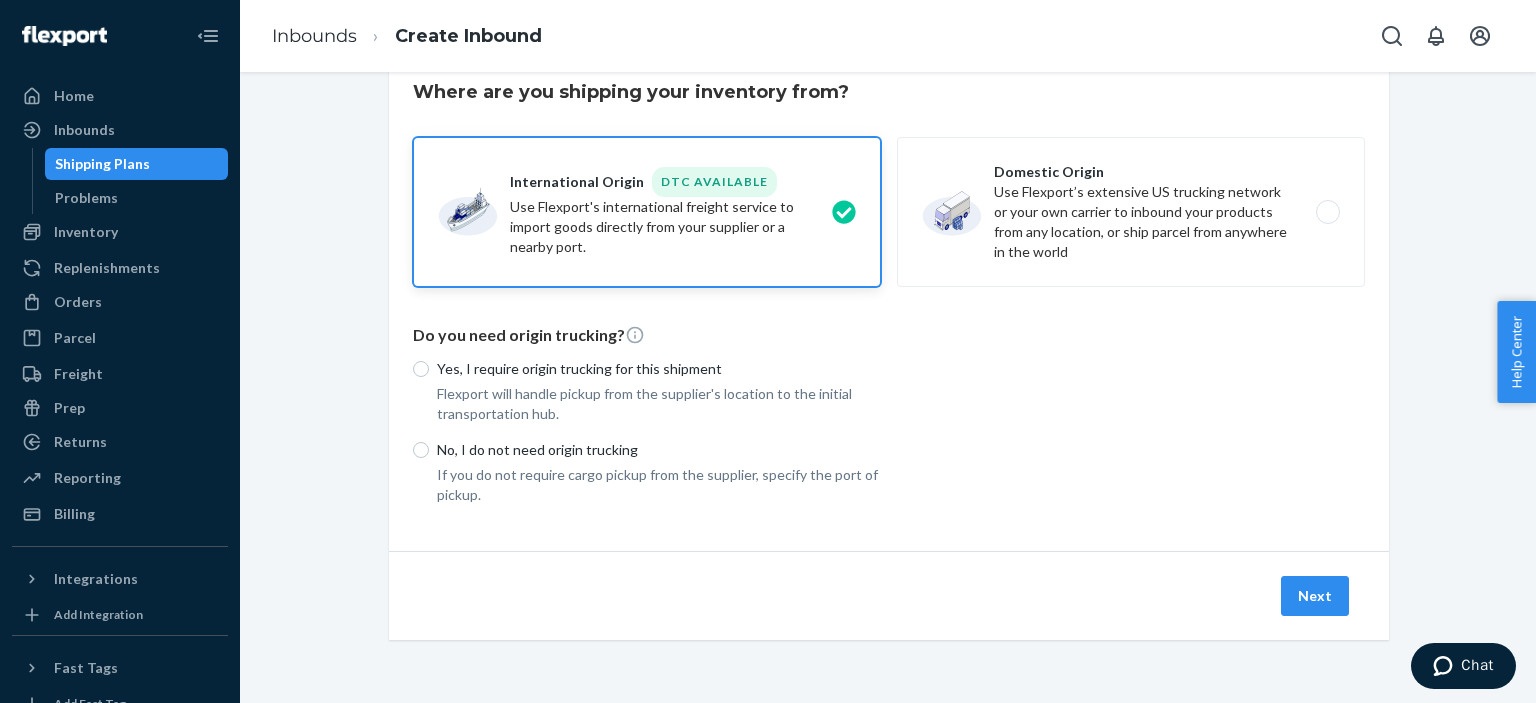 scroll, scrollTop: 101, scrollLeft: 0, axis: vertical 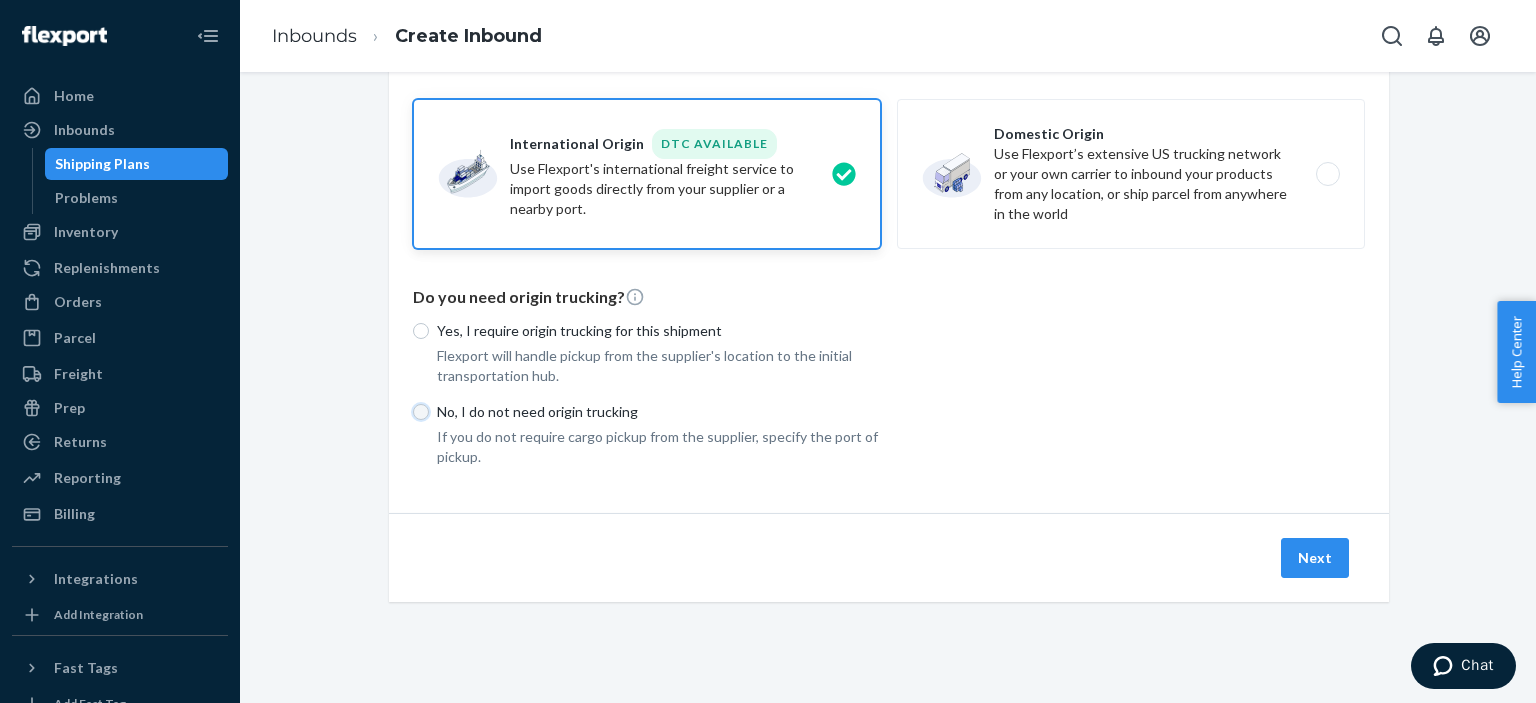 click on "No, I do not need origin trucking" at bounding box center [421, 412] 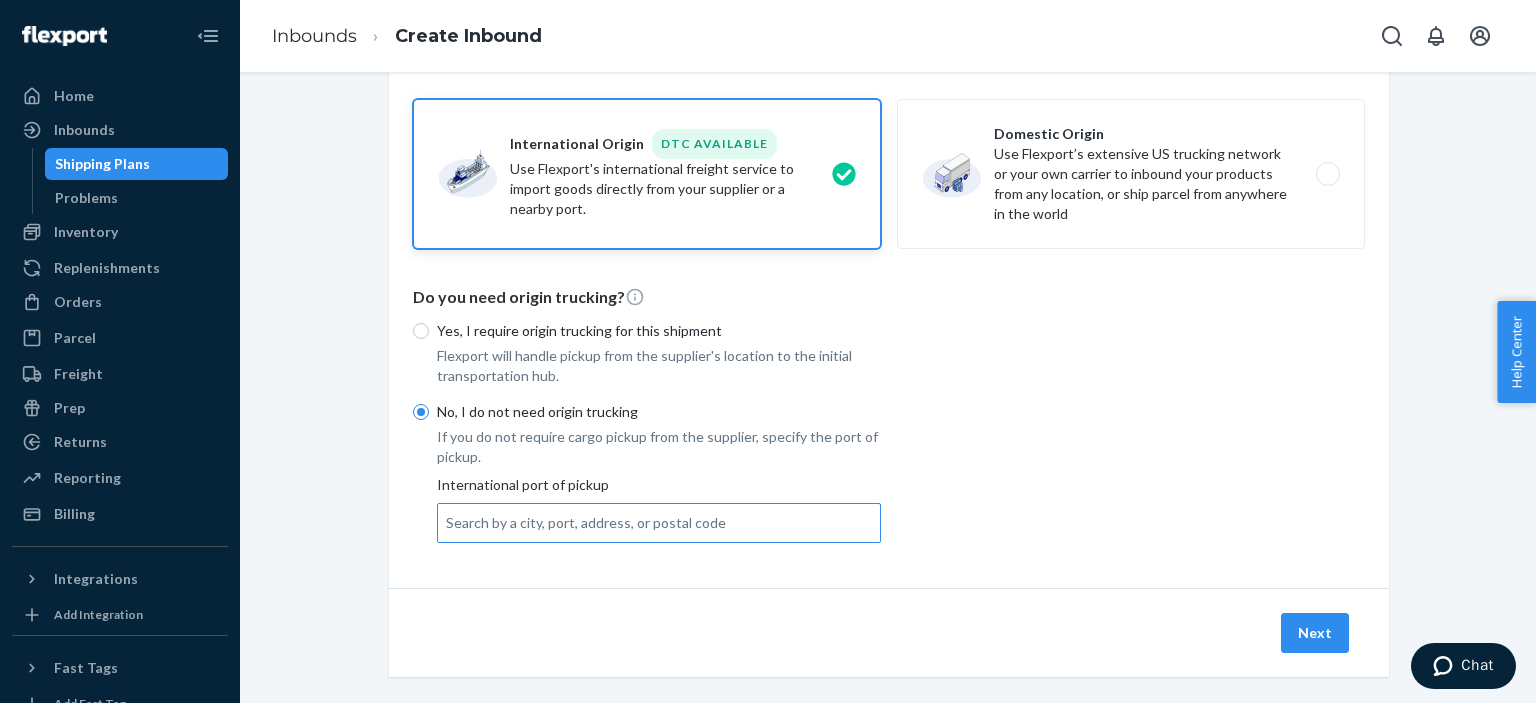 click on "Search by a city, port, address, or postal code" at bounding box center [586, 523] 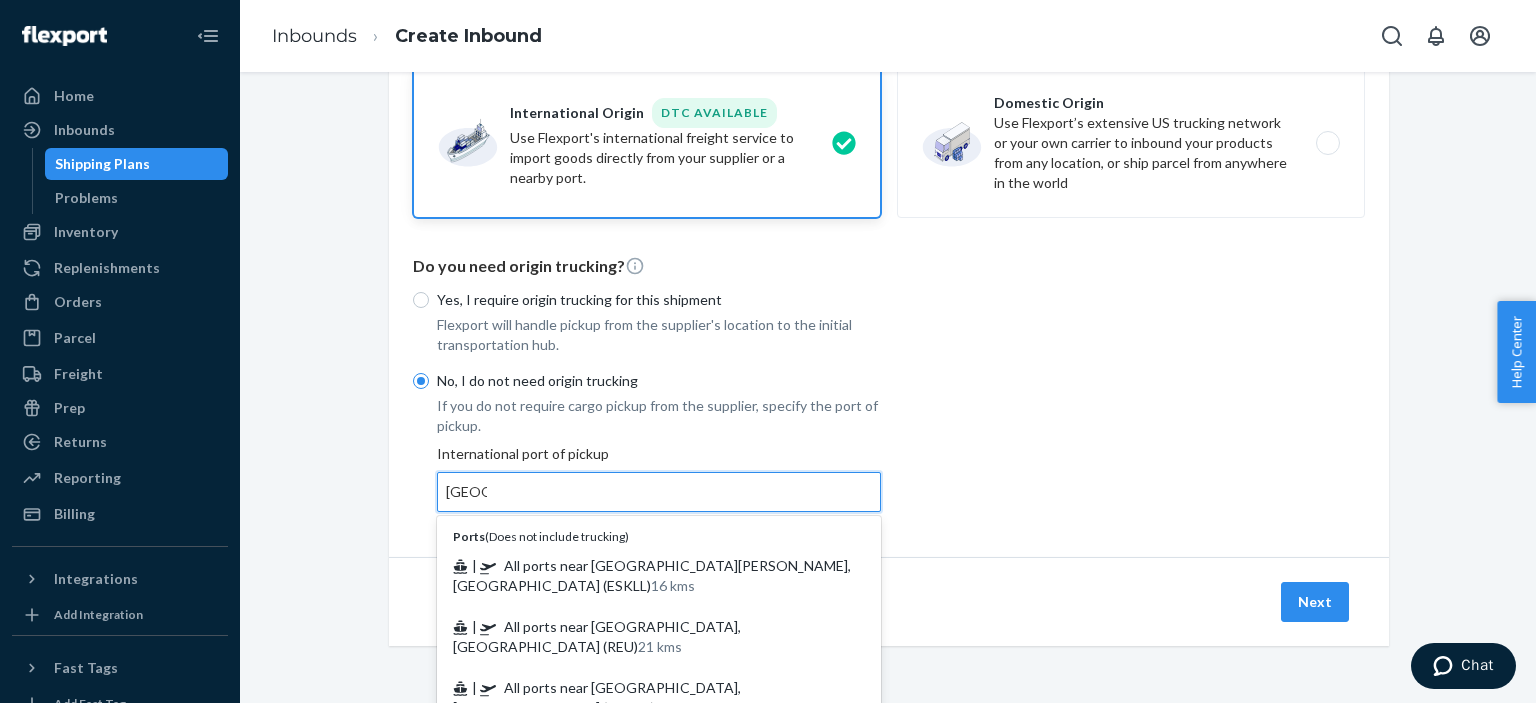 scroll, scrollTop: 149, scrollLeft: 0, axis: vertical 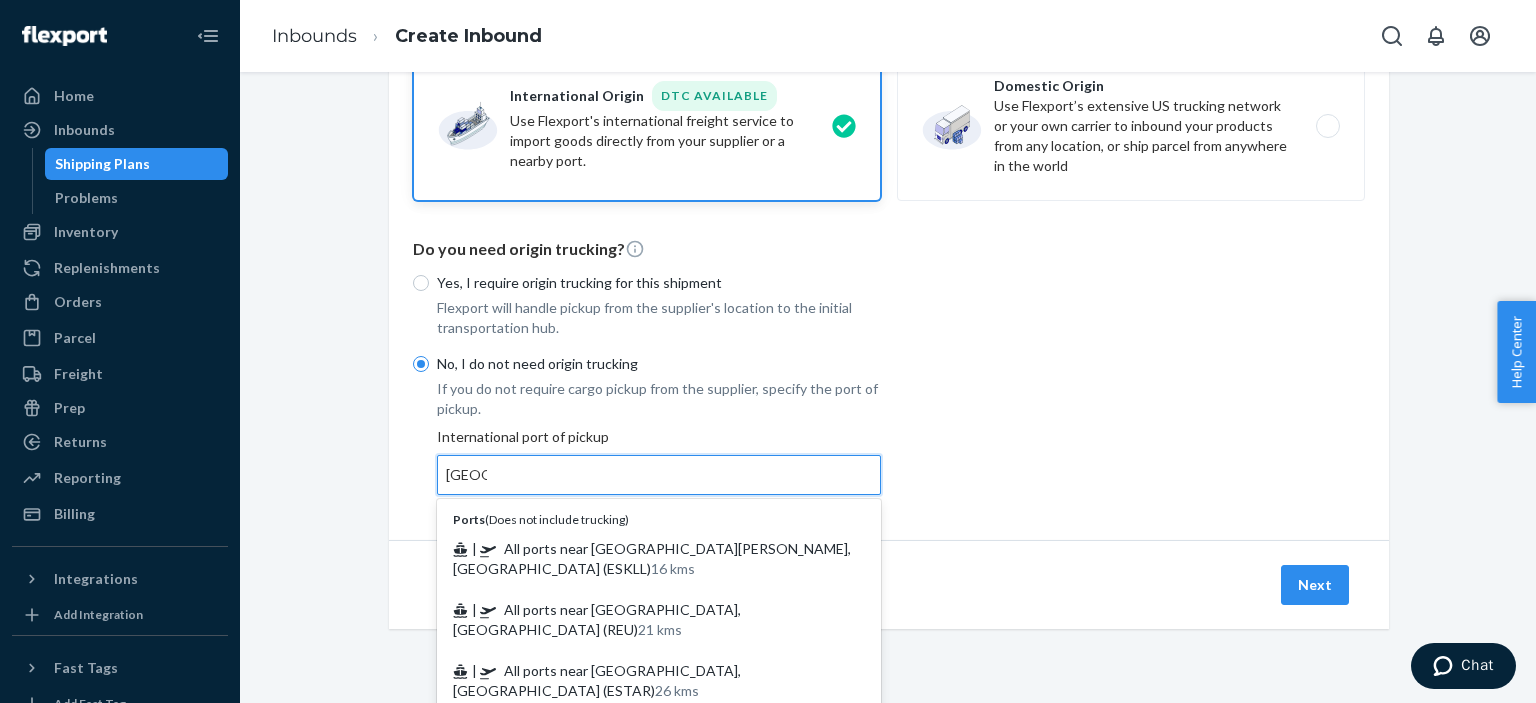 click on "Ports  ( Does not include trucking )" at bounding box center [541, 519] 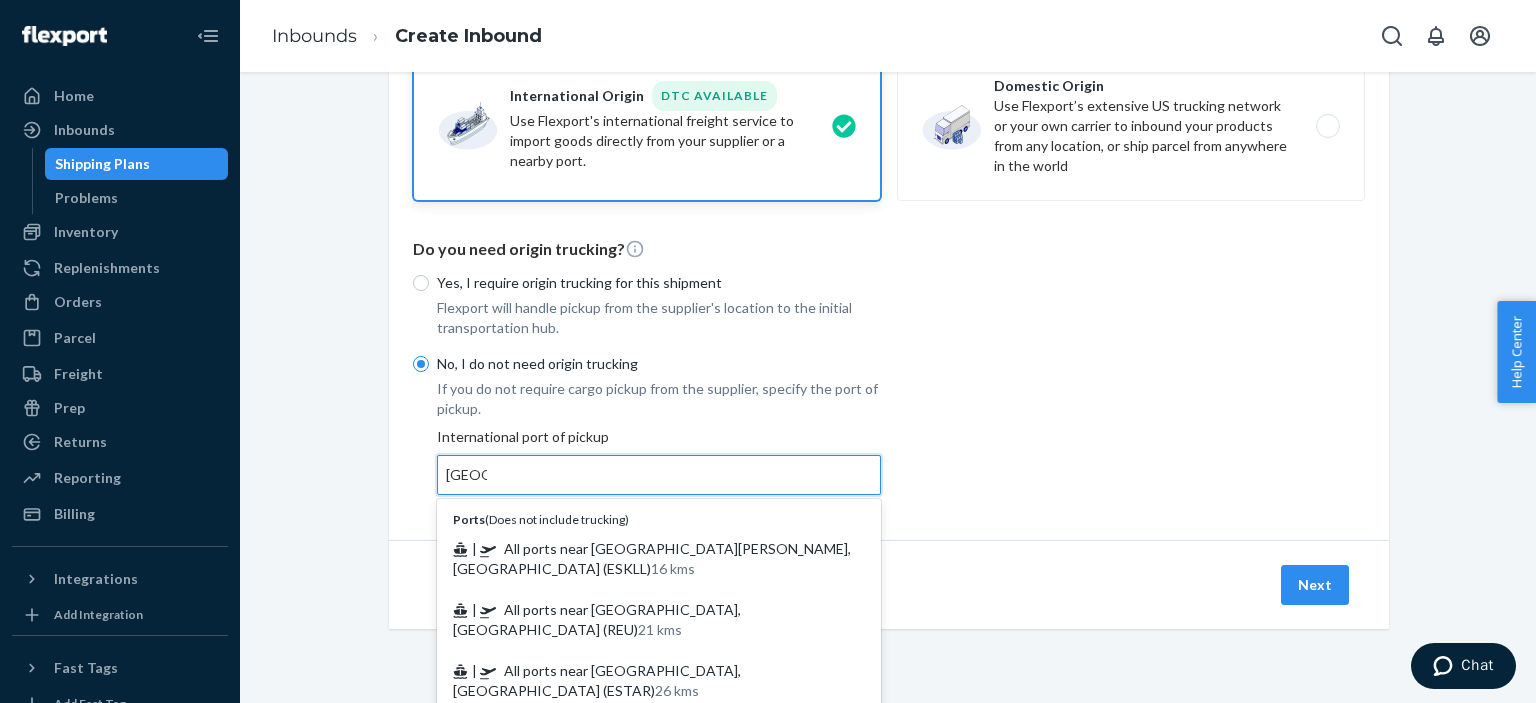 click on "[GEOGRAPHIC_DATA]" at bounding box center (466, 475) 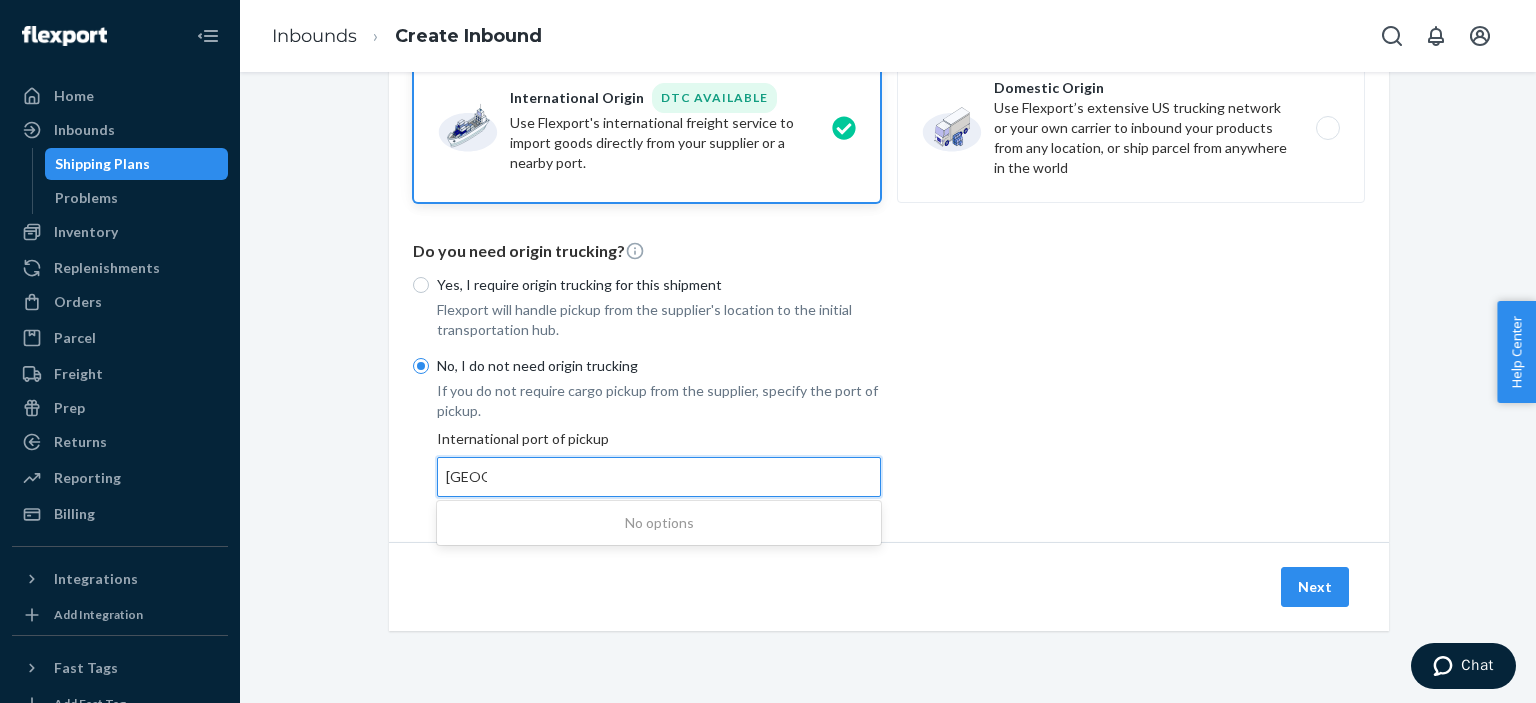 drag, startPoint x: 497, startPoint y: 474, endPoint x: 422, endPoint y: 473, distance: 75.00667 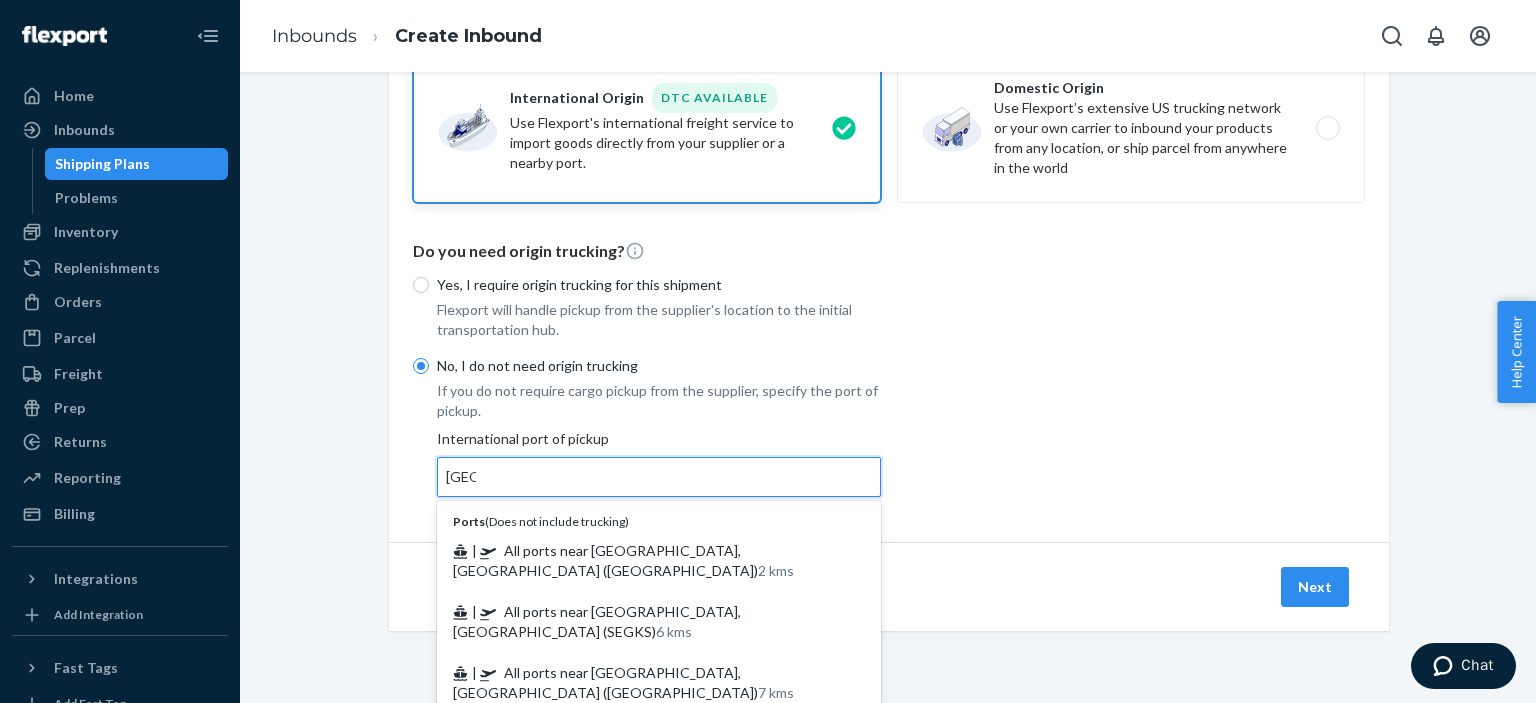 click on "Ports  ( Does not include trucking )" at bounding box center [541, 521] 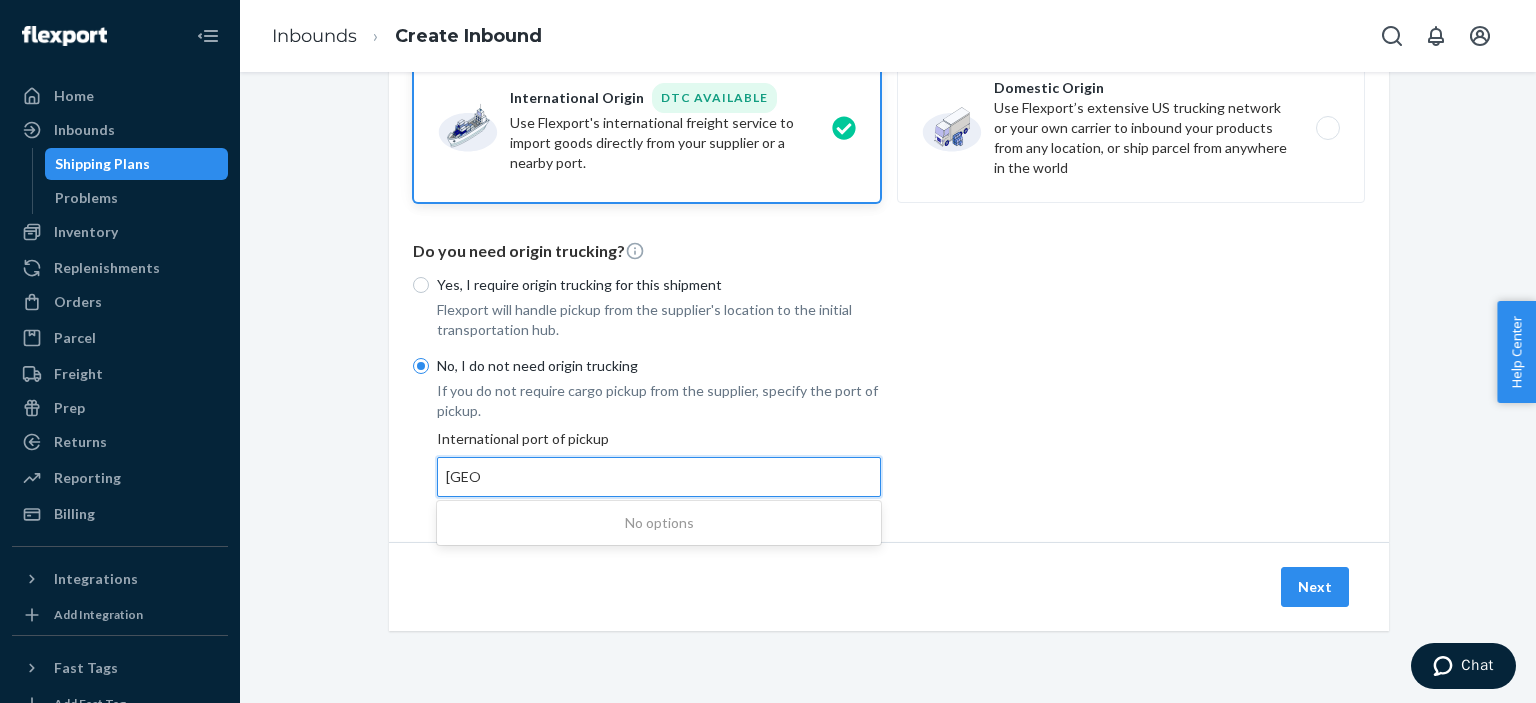 drag, startPoint x: 497, startPoint y: 476, endPoint x: 382, endPoint y: 471, distance: 115.10864 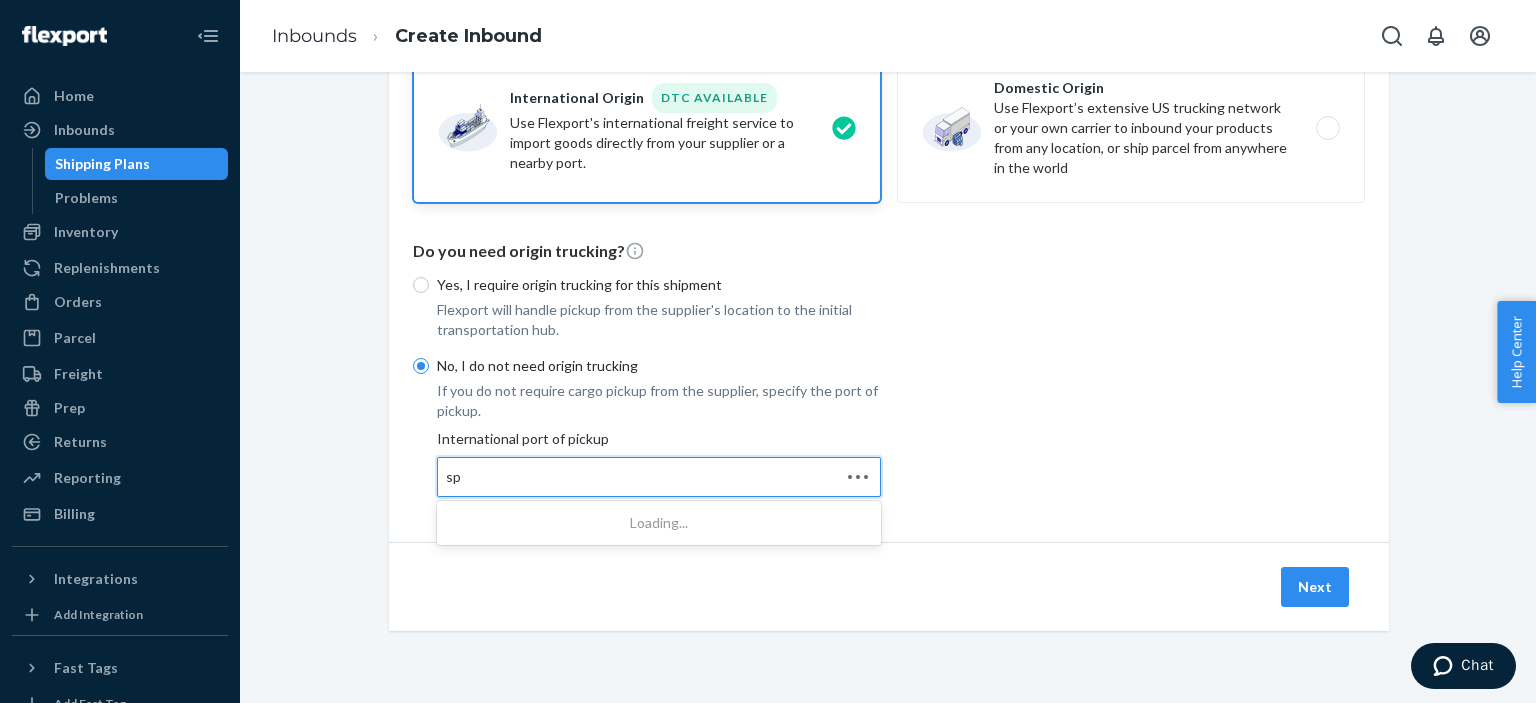 type on "s" 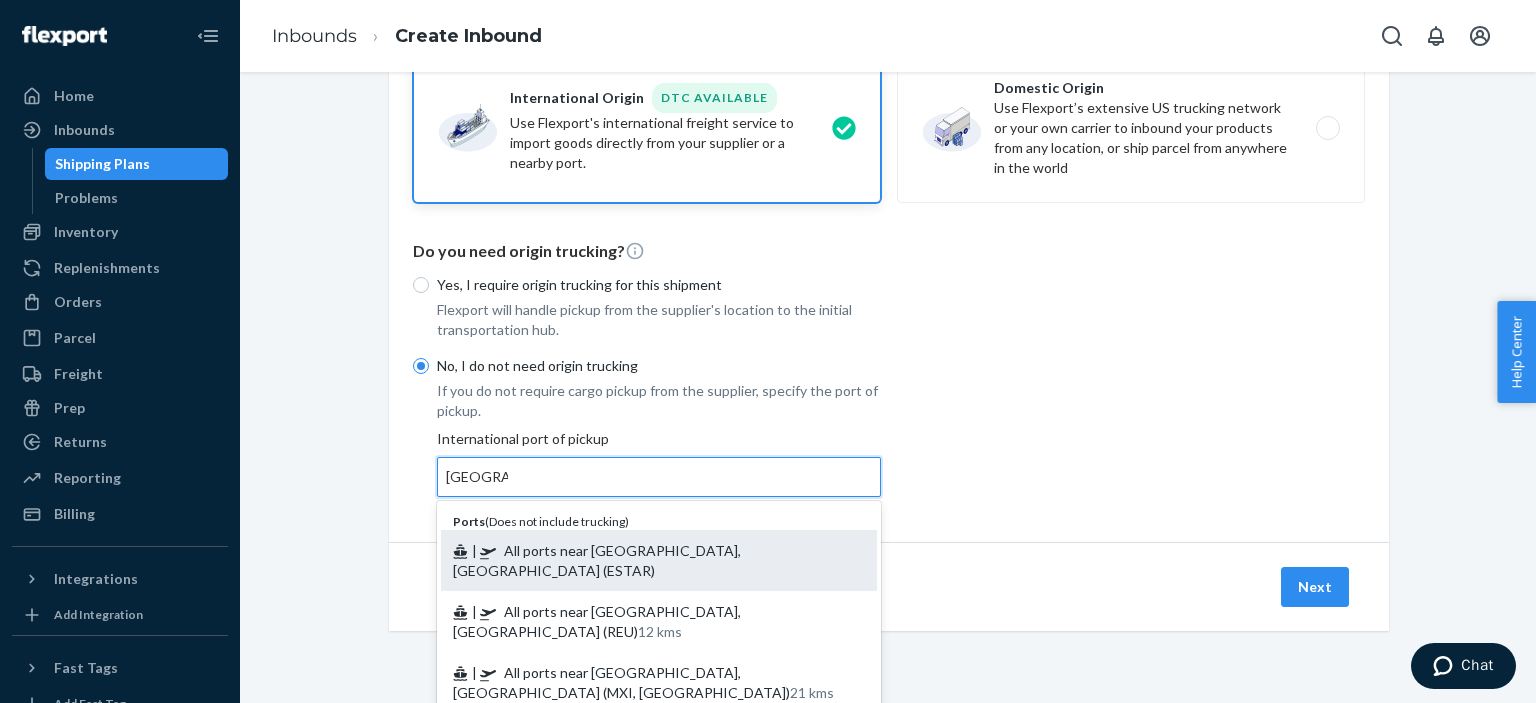 click on "|   All ports near [GEOGRAPHIC_DATA], [GEOGRAPHIC_DATA] (ESTAR)" at bounding box center (597, 560) 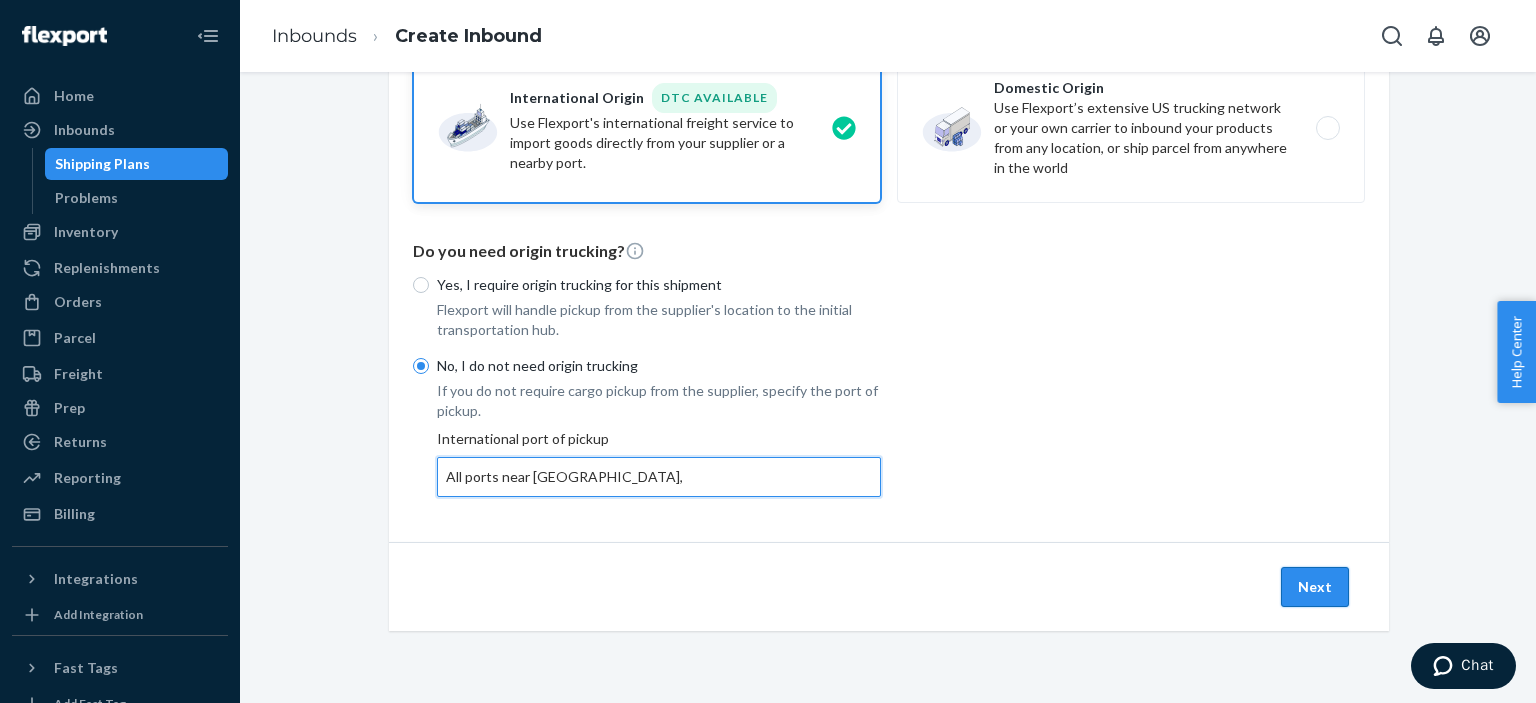 click on "Next" at bounding box center [1315, 587] 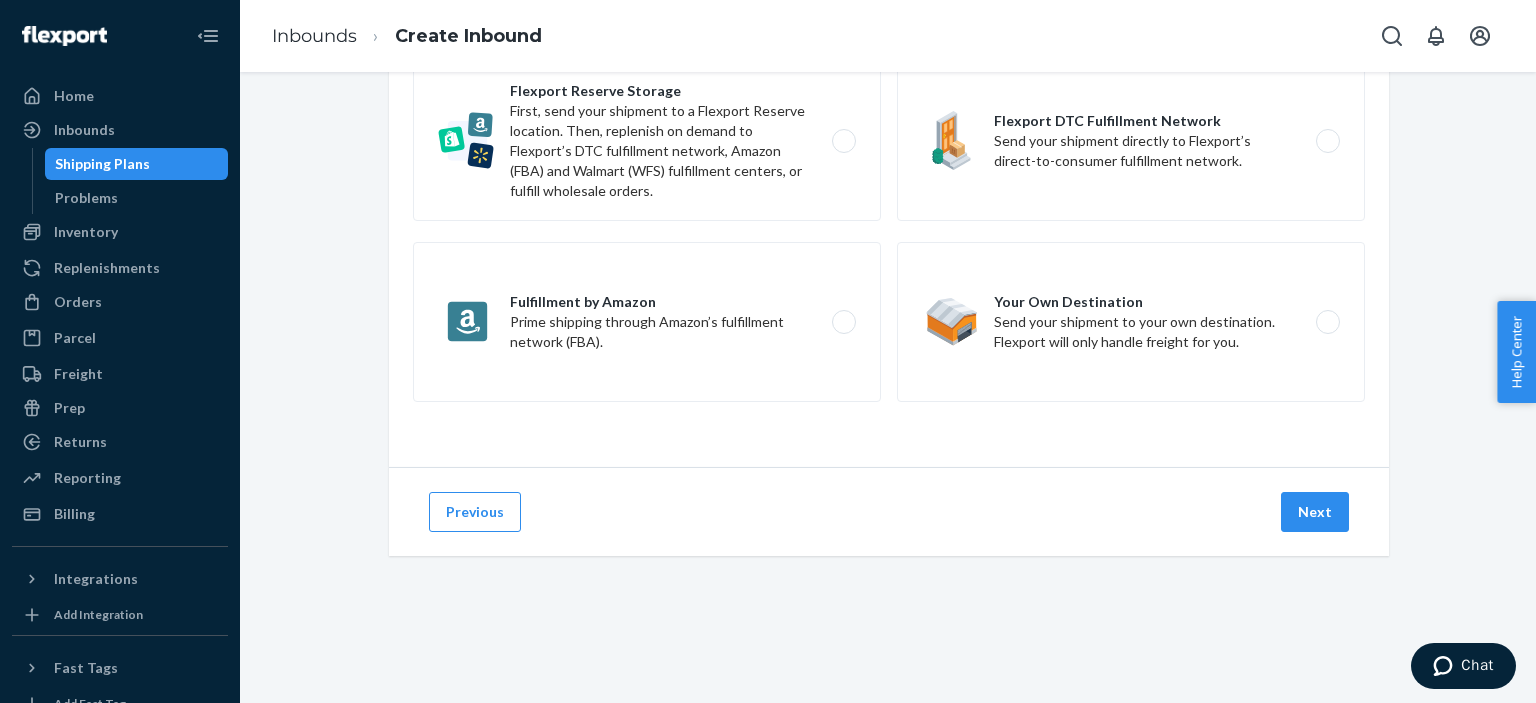 scroll, scrollTop: 0, scrollLeft: 0, axis: both 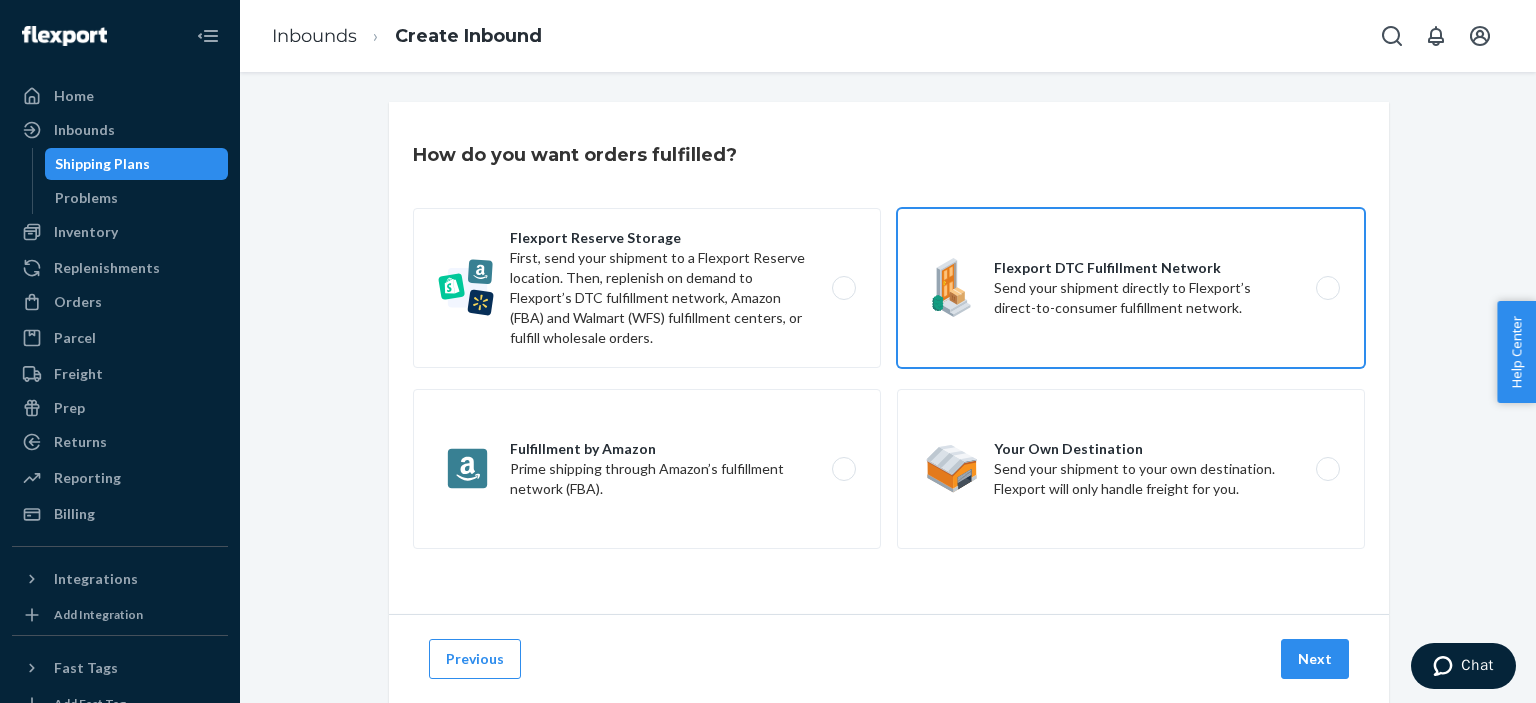 click on "Flexport DTC Fulfillment Network Send your shipment directly to Flexport’s direct-to-consumer fulfillment network." at bounding box center (1131, 288) 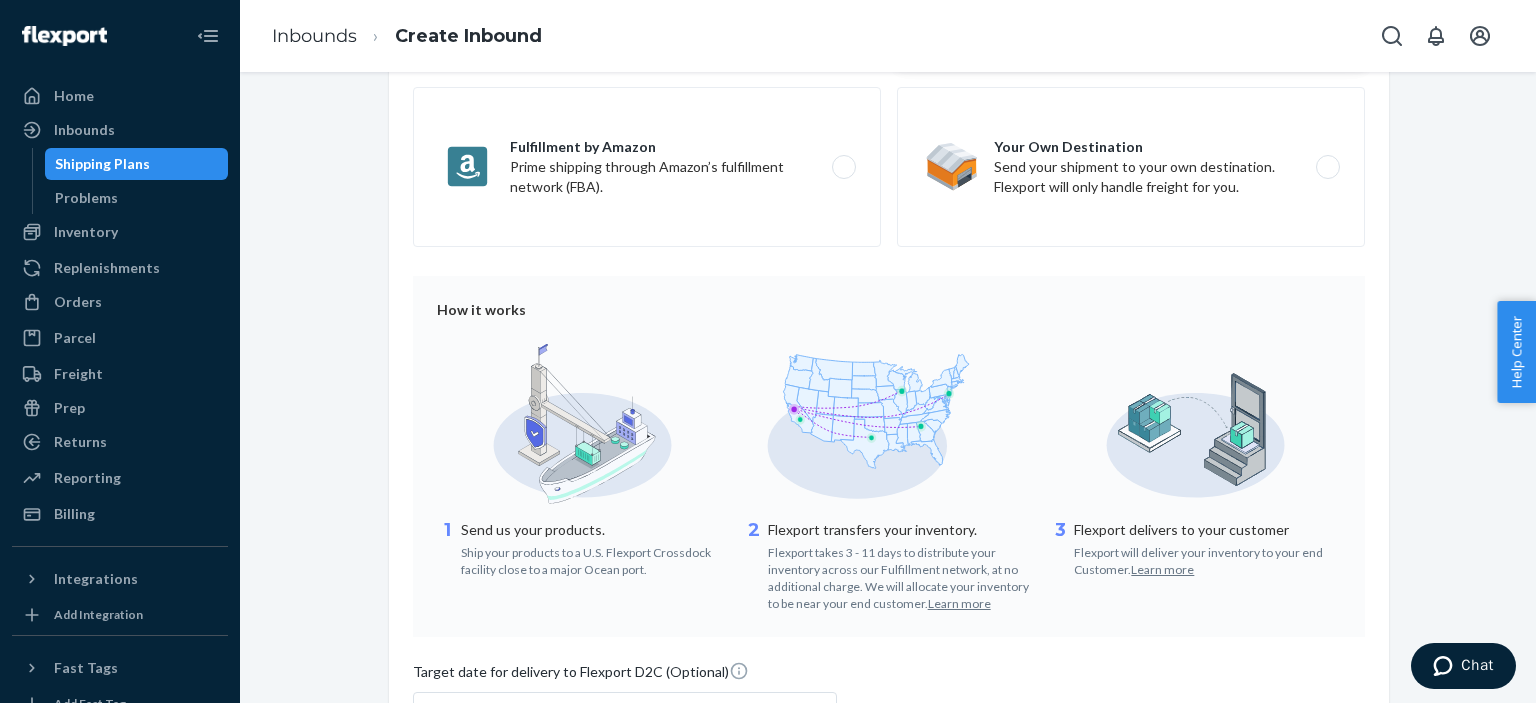 scroll, scrollTop: 403, scrollLeft: 0, axis: vertical 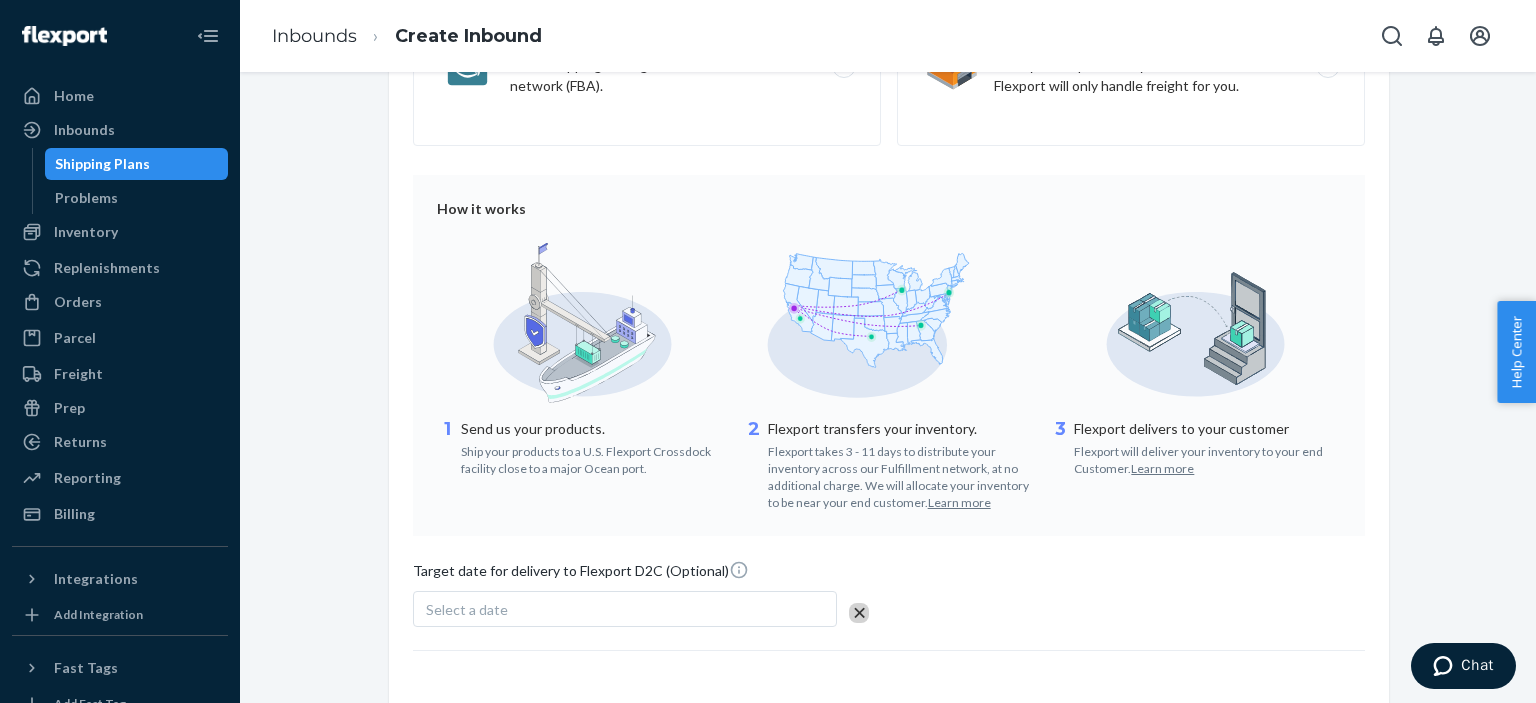 click on "How it works 1 Send us your products. Ship your products to a U.S. Flexport Crossdock  facility close to a major Ocean port. 2 Flexport transfers your inventory. Flexport takes 3 - 11 days to distribute your inventory across our Fulfillment network, at no additional charge. We will allocate your inventory to be near your end customer.  Learn more 3 Flexport delivers to your customer Flexport will deliver your inventory to your end Customer.  Learn more" at bounding box center (889, 355) 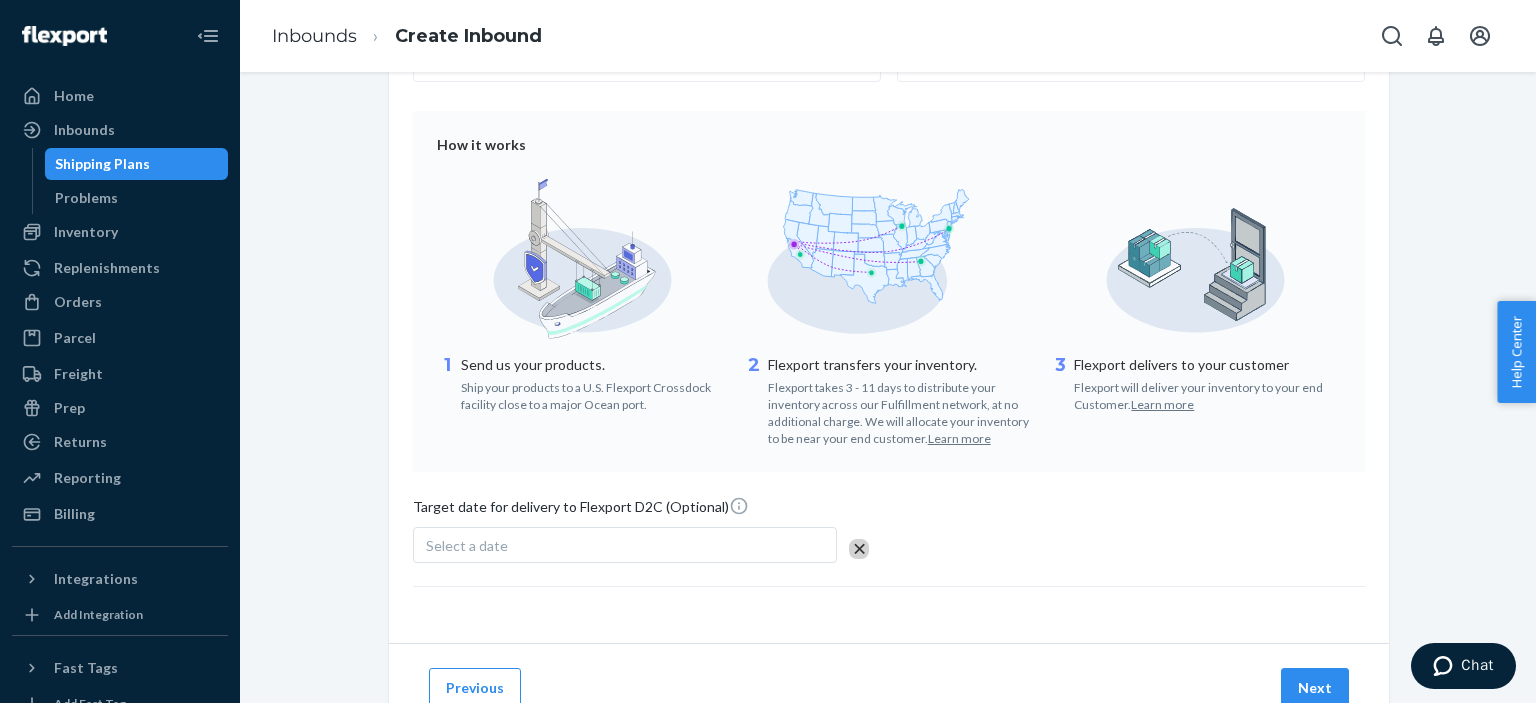 scroll, scrollTop: 495, scrollLeft: 0, axis: vertical 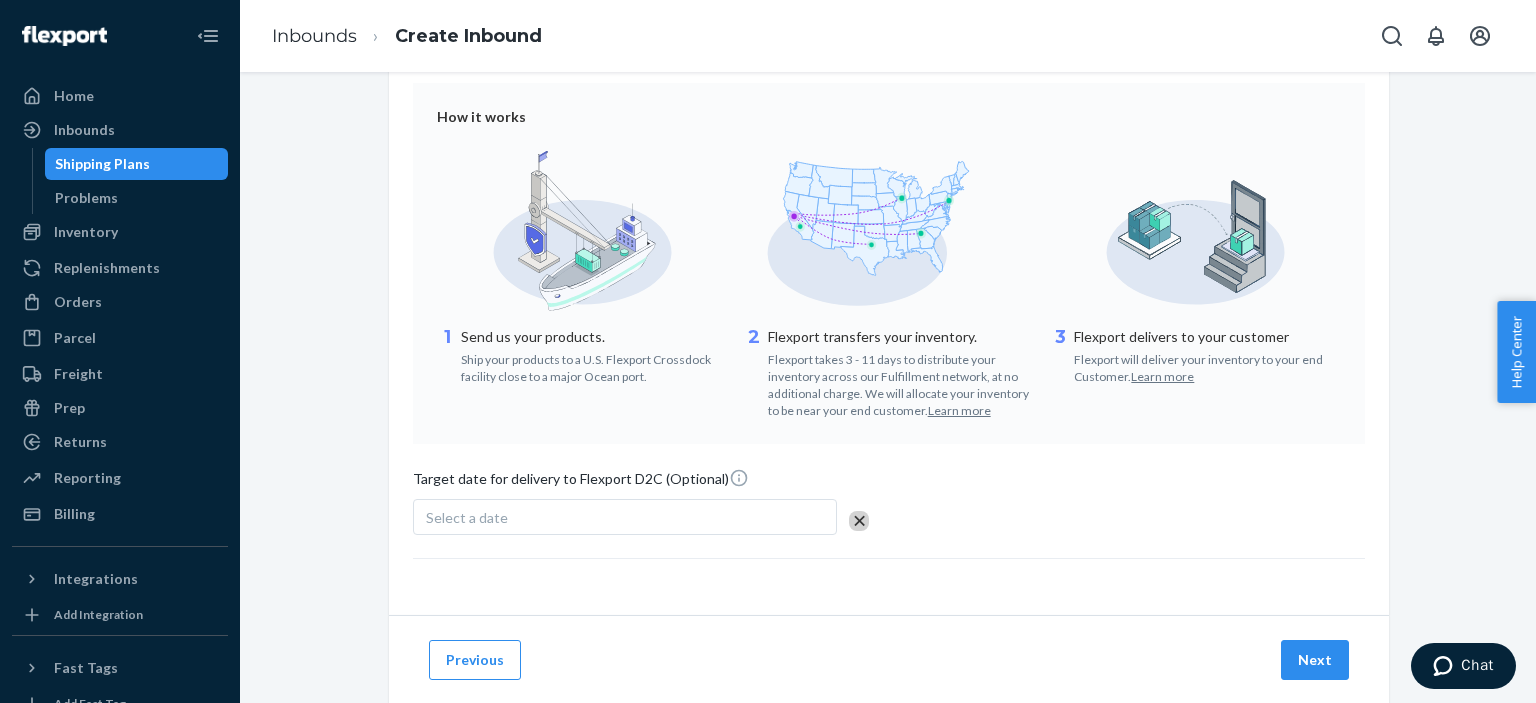 click on "Select a date" at bounding box center [467, 517] 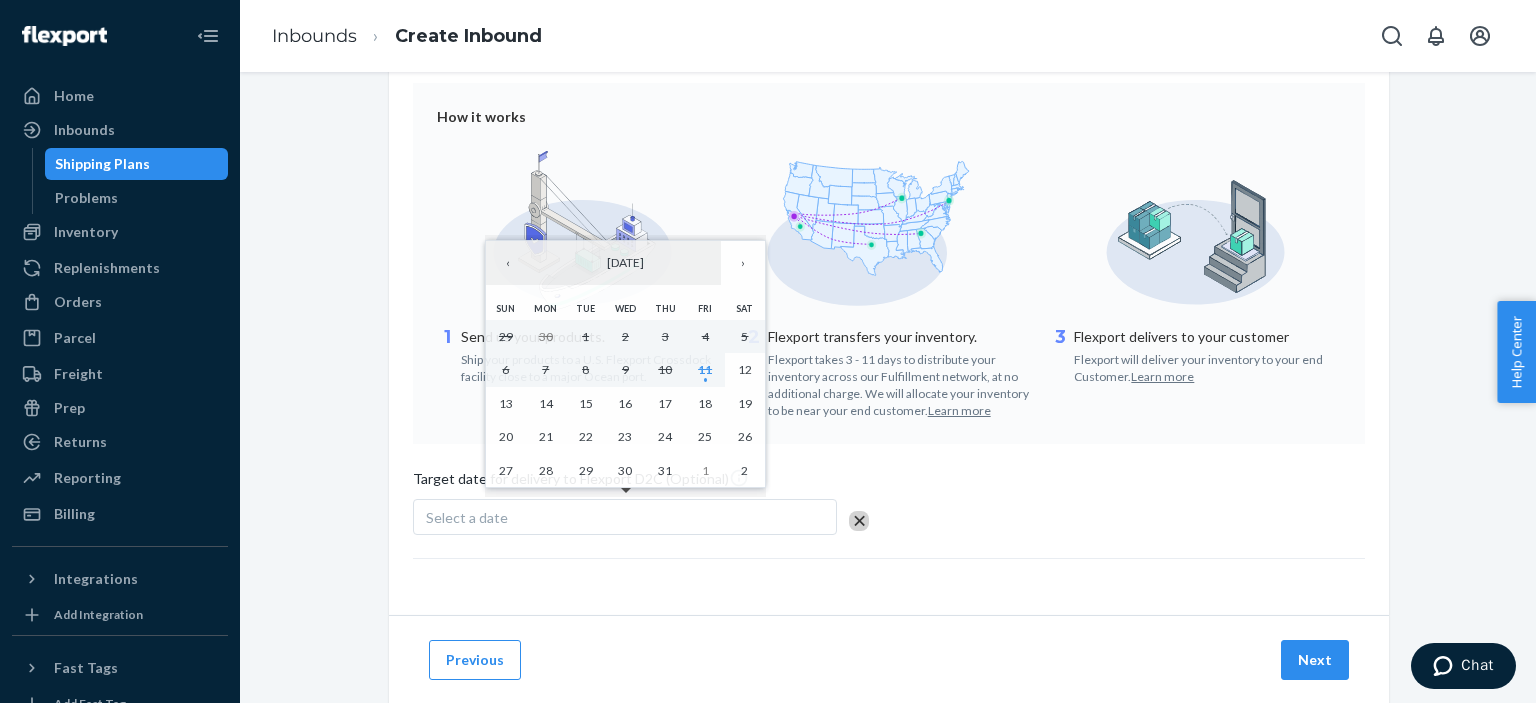 click on "How do you want orders fulfilled? Flexport Reserve Storage First, send your shipment to a Flexport Reserve location. Then, replenish on demand to Flexport’s DTC fulfillment network, Amazon (FBA) and Walmart (WFS) fulfillment centers, or fulfill wholesale orders. Flexport DTC Fulfillment Network Send your shipment directly to Flexport’s direct-to-consumer fulfillment network. Fulfillment by Amazon Prime shipping through Amazon’s fulfillment network (FBA). Your Own Destination Send your shipment to your own destination. Flexport will only handle freight for you.  How it works 1 Send us your products. Ship your products to a U.S. Flexport Crossdock  facility close to a major Ocean port. 2 Flexport transfers your inventory. Flexport takes 3 - 11 days to distribute your inventory across our Fulfillment network, at no additional charge. We will allocate your inventory to be near your end customer.  Learn more 3 Flexport delivers to your customer Flexport will deliver your inventory to your end Customer." at bounding box center (889, 111) 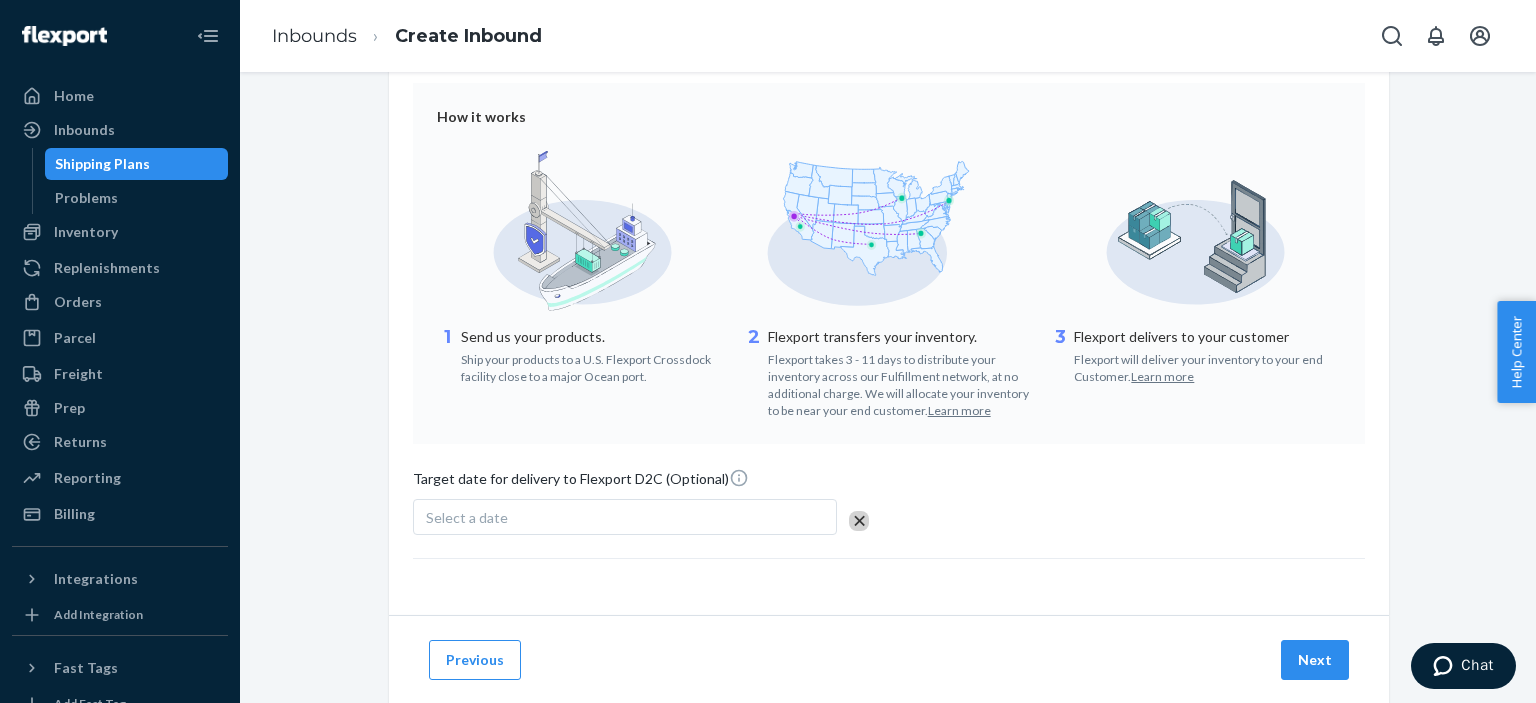 click on "Select a date" at bounding box center [625, 517] 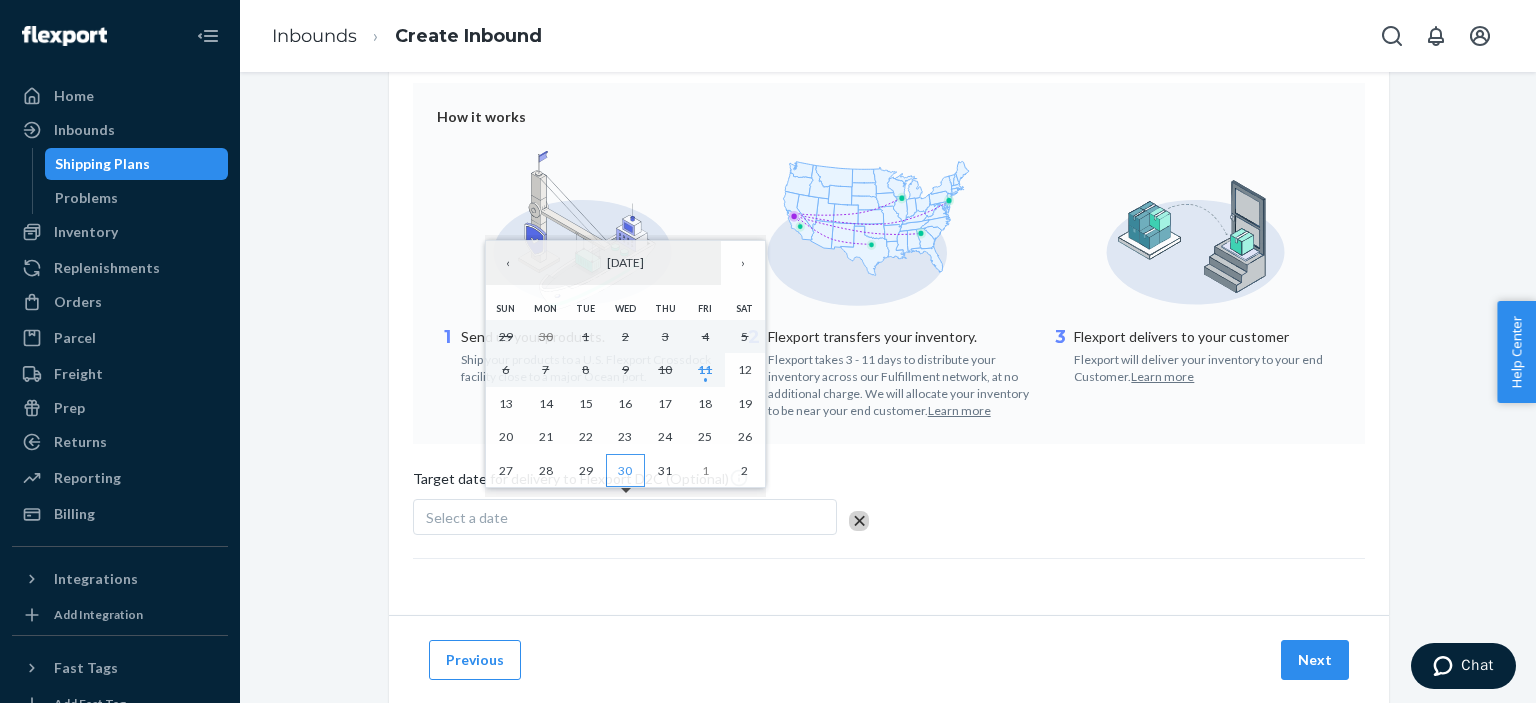 click on "30" at bounding box center [626, 471] 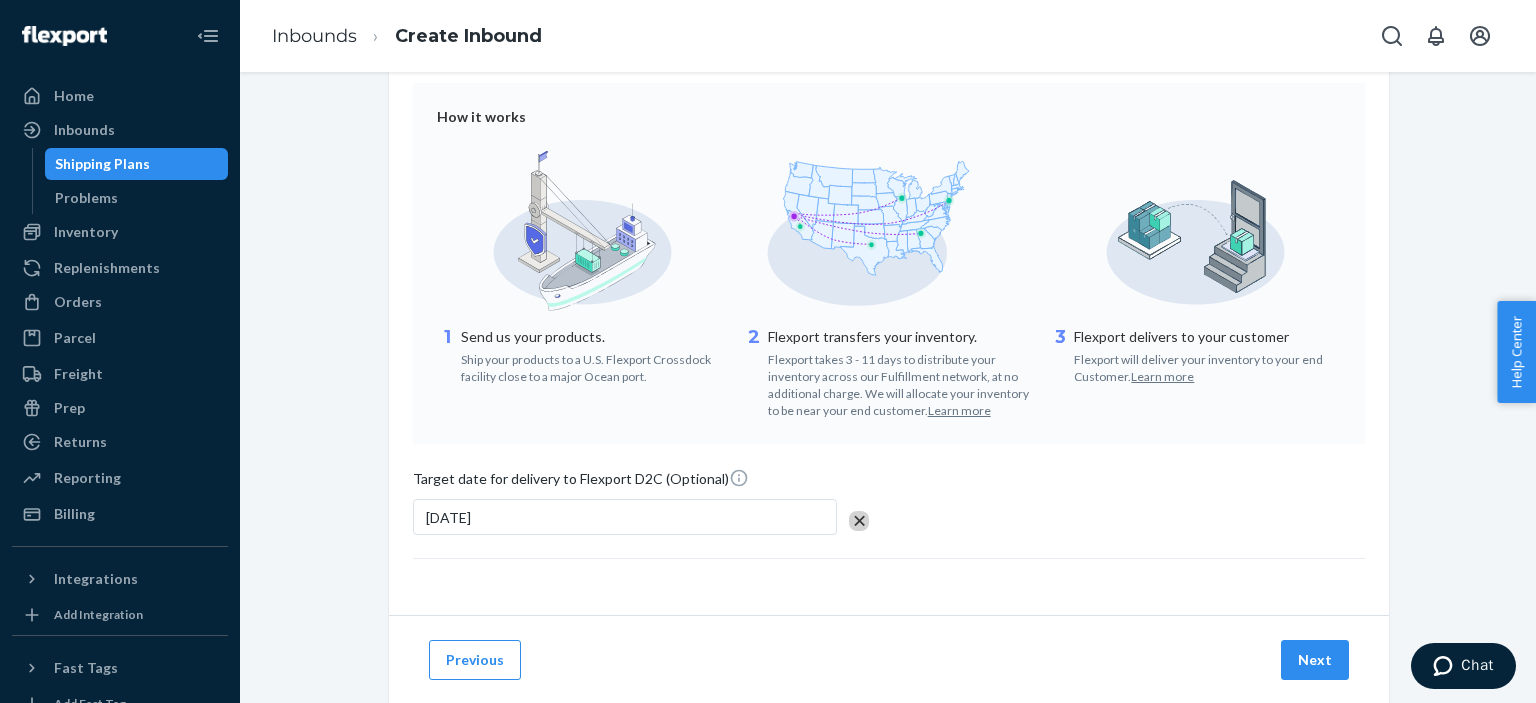 click on "Previous Next" at bounding box center [889, 659] 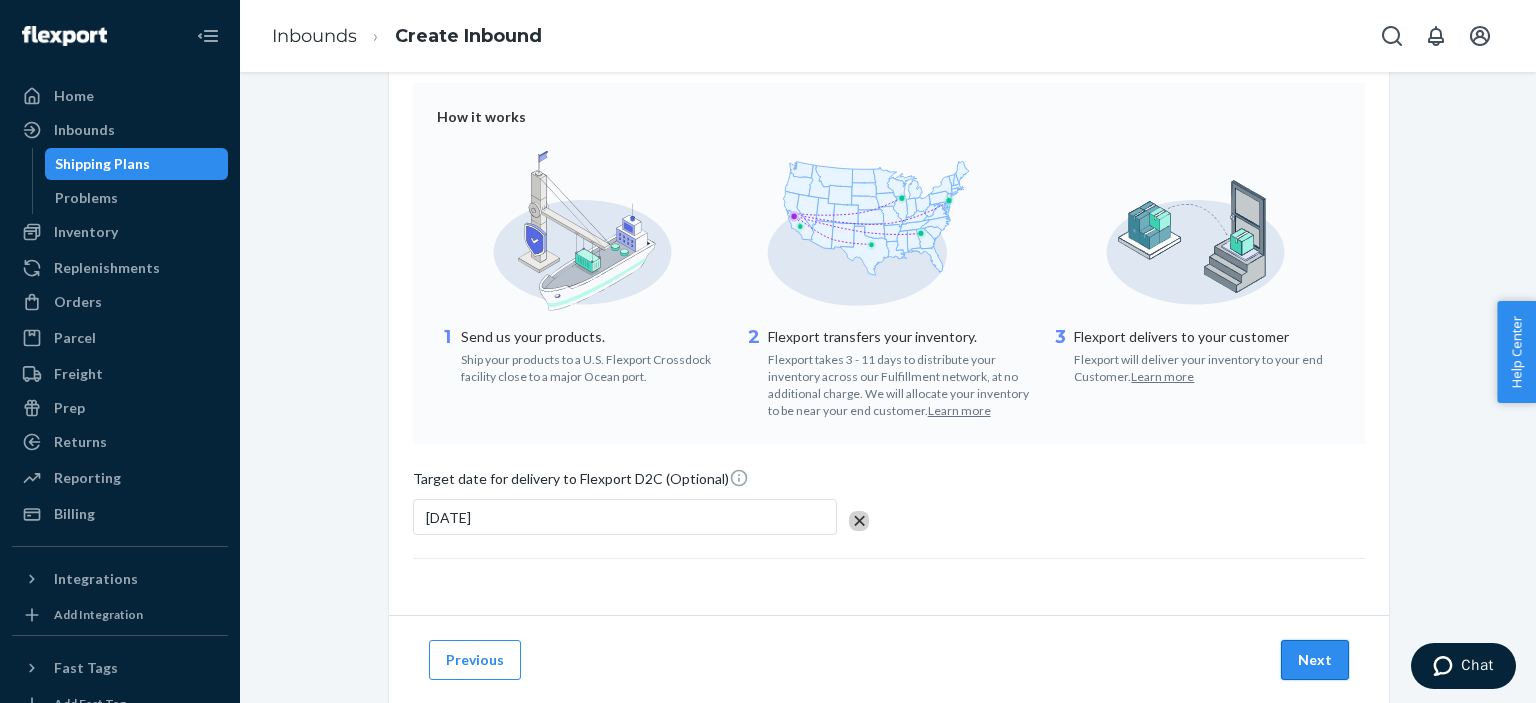 click on "Next" at bounding box center (1315, 660) 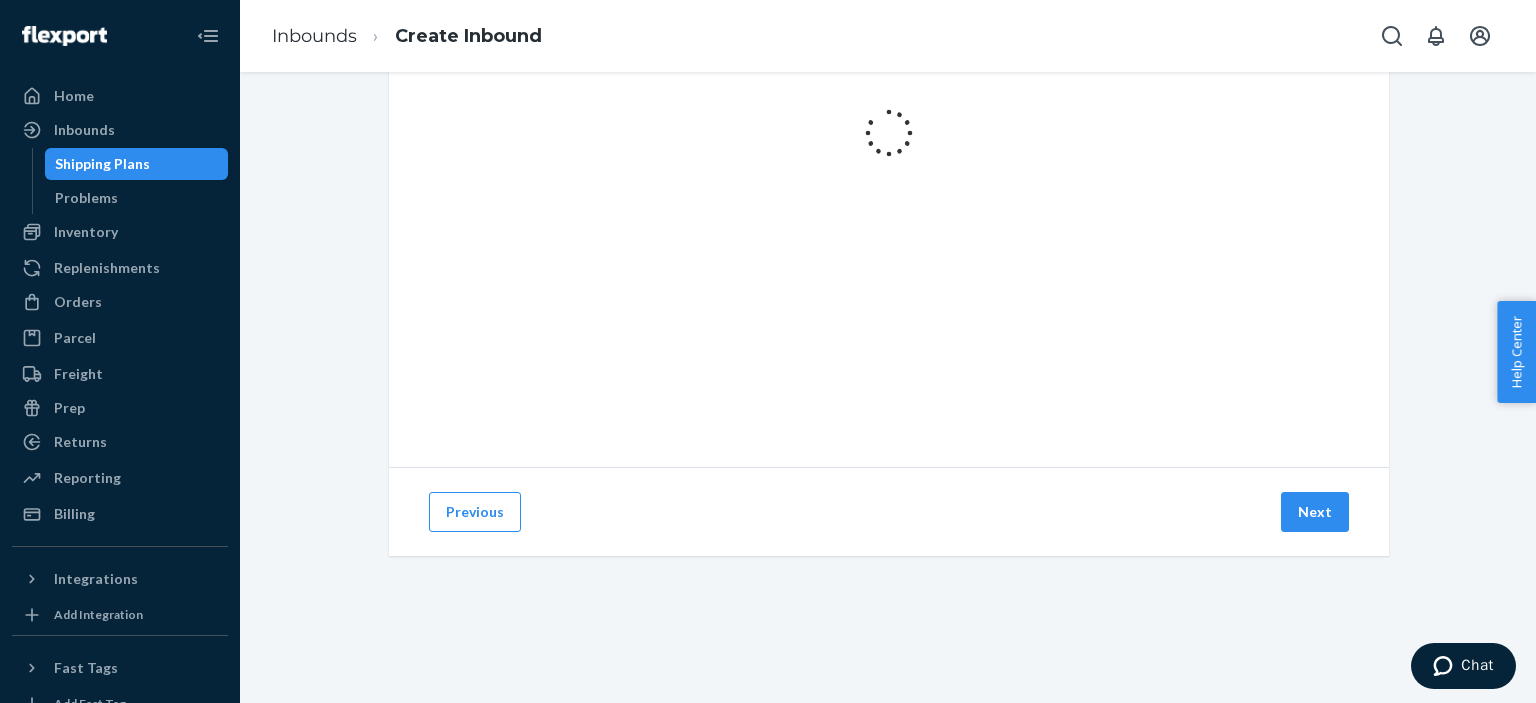 scroll, scrollTop: 0, scrollLeft: 0, axis: both 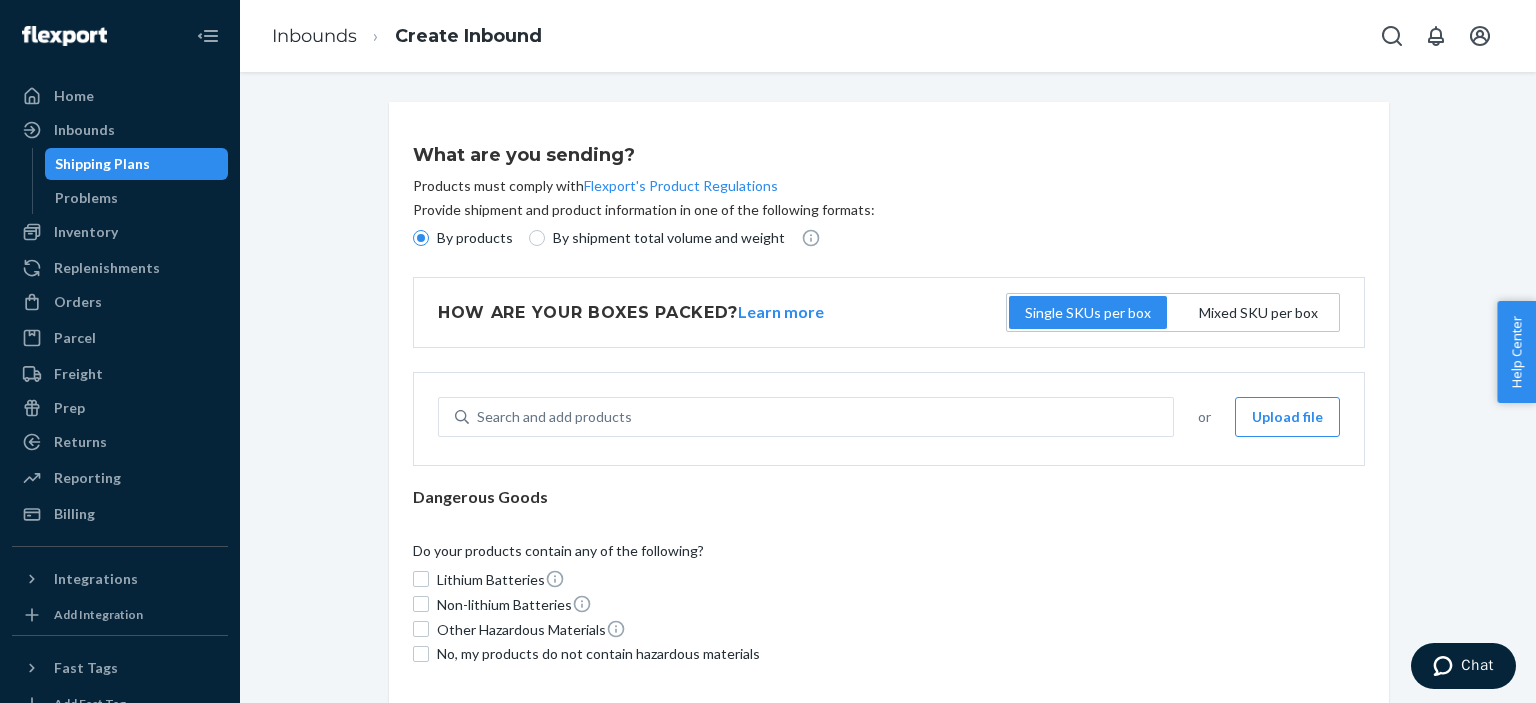 click on "Mixed SKU per box" at bounding box center (1258, 313) 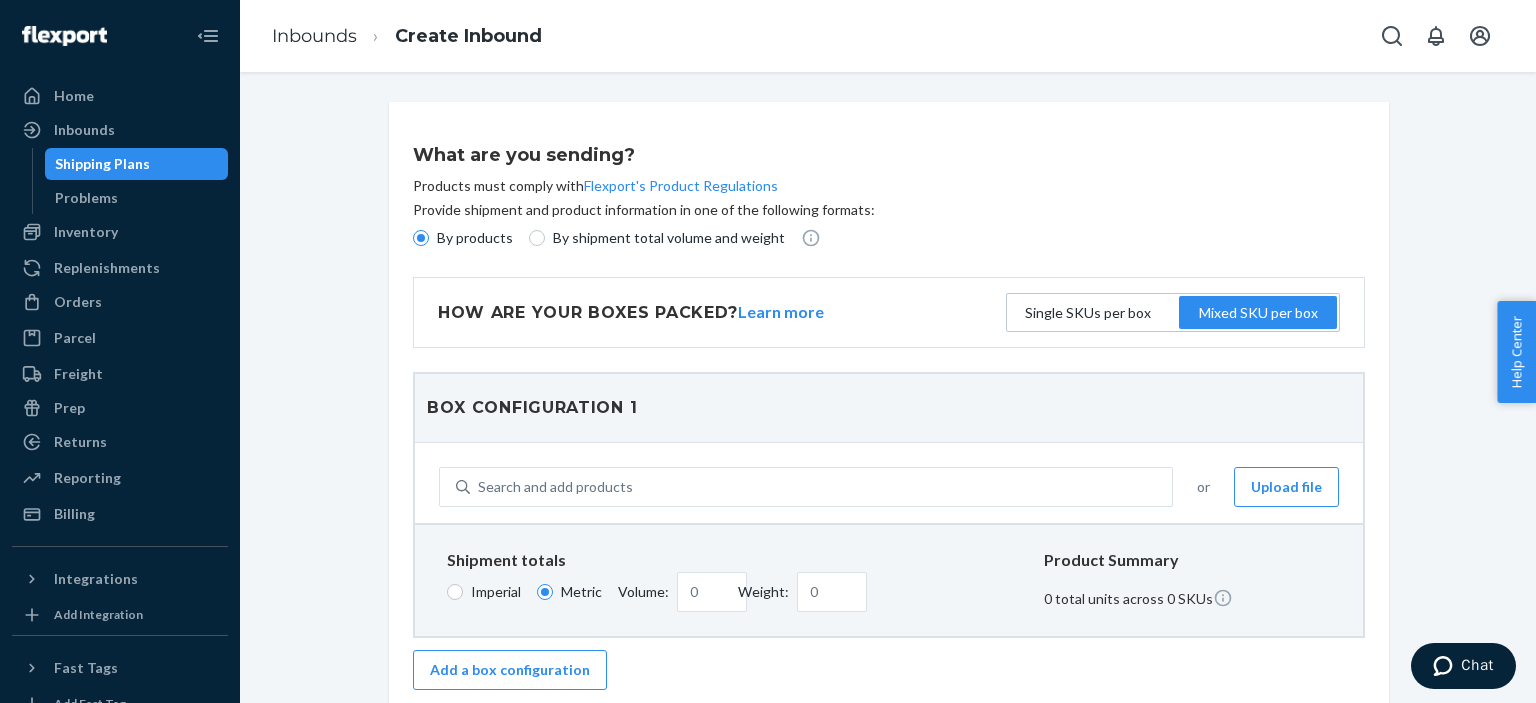 click on "Single SKUs per box" at bounding box center (1088, 313) 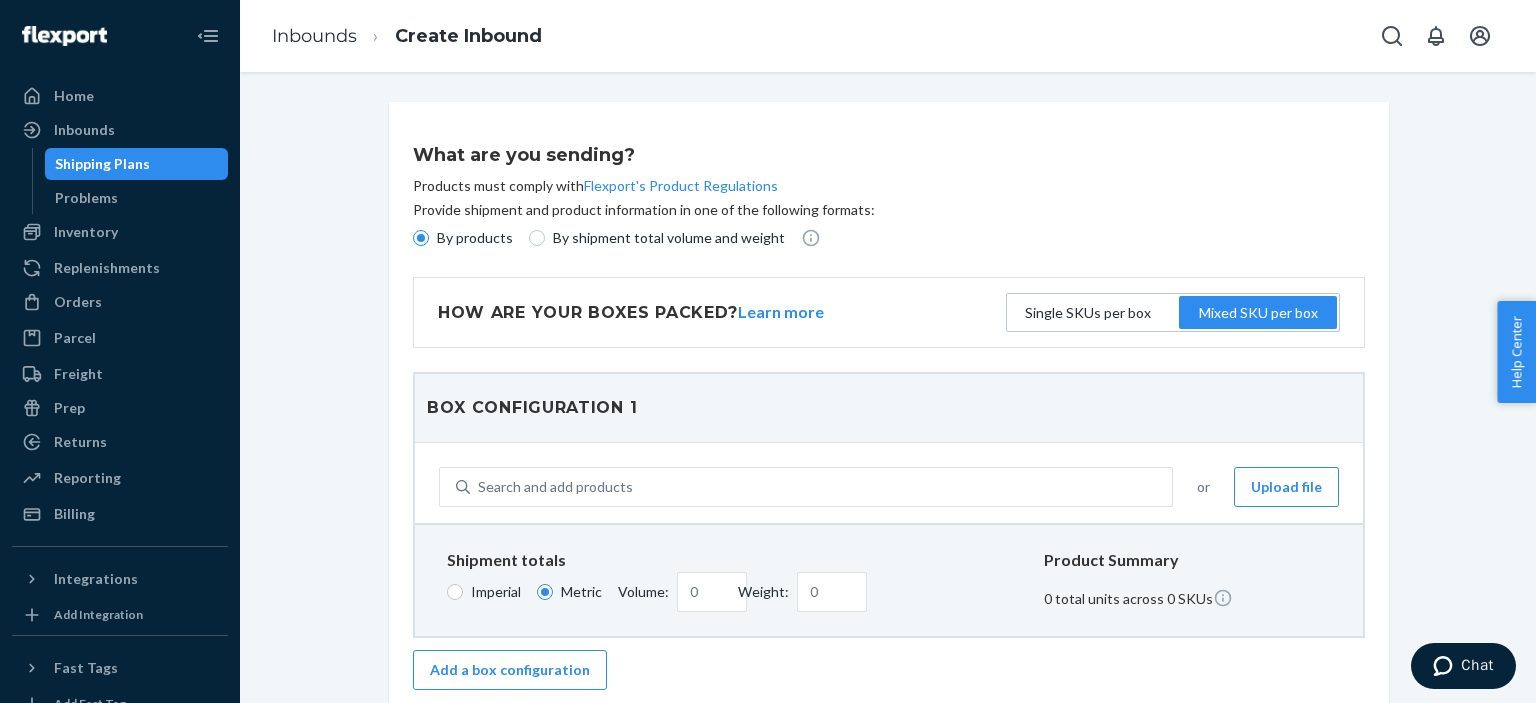 click on "Single SKUs per box" at bounding box center [1088, 313] 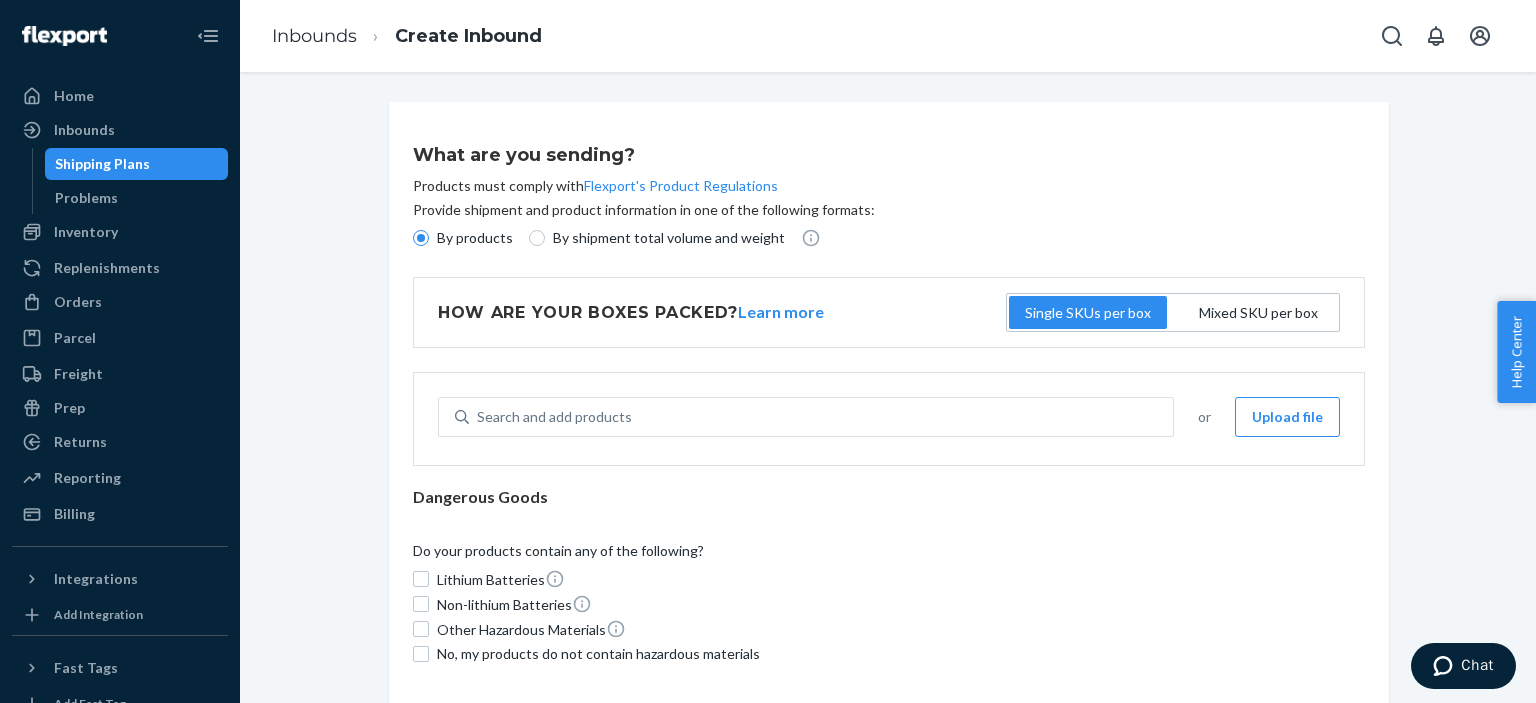 click on "Mixed SKU per box" at bounding box center [1258, 313] 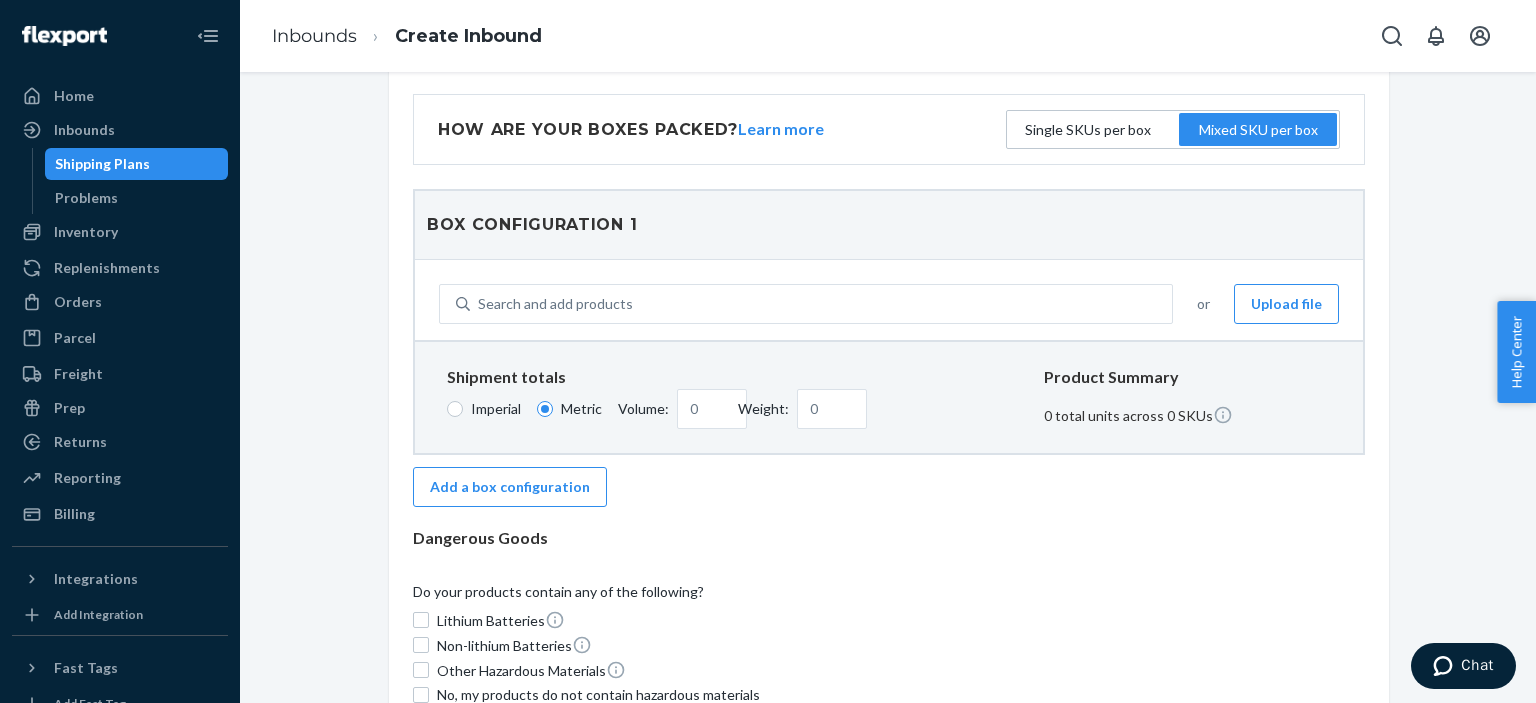 scroll, scrollTop: 0, scrollLeft: 0, axis: both 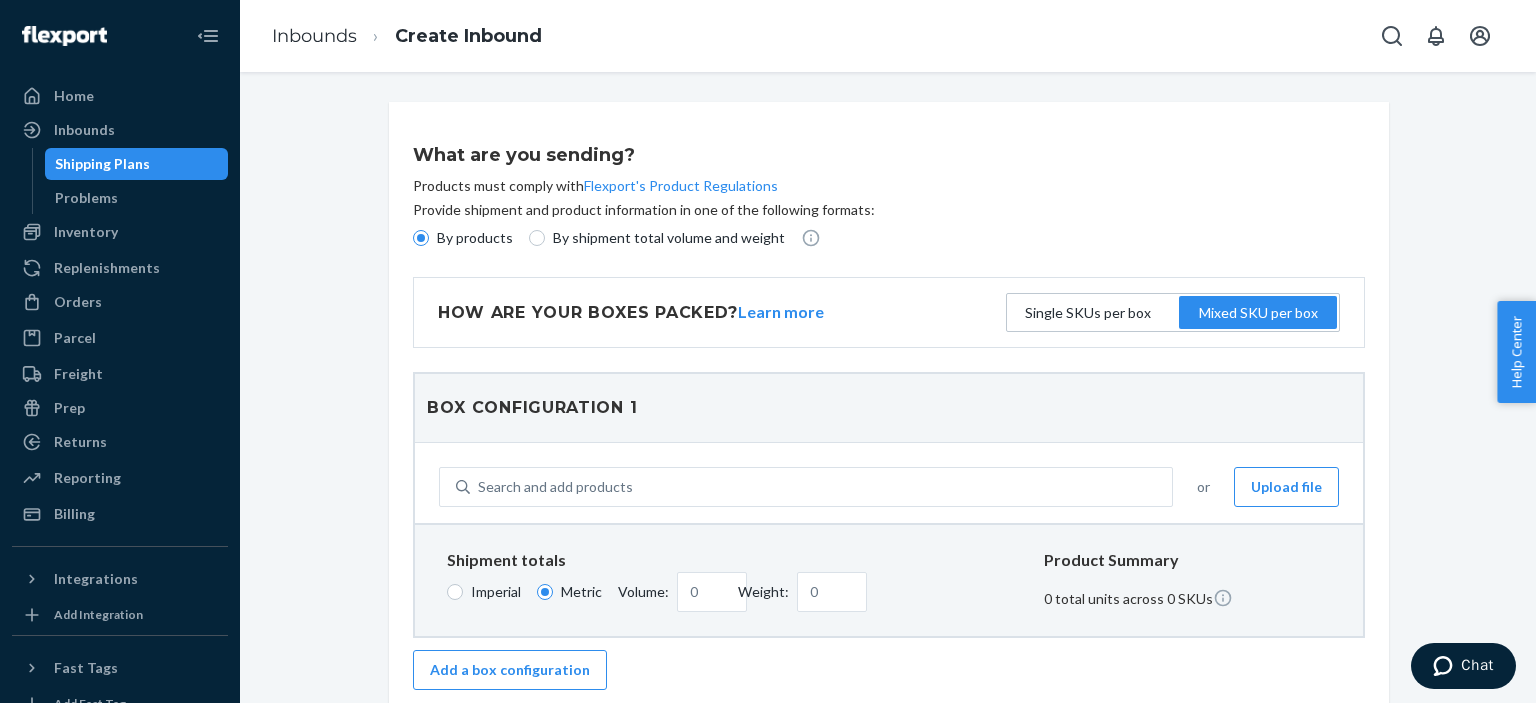 click on "Single SKUs per box" at bounding box center [1088, 313] 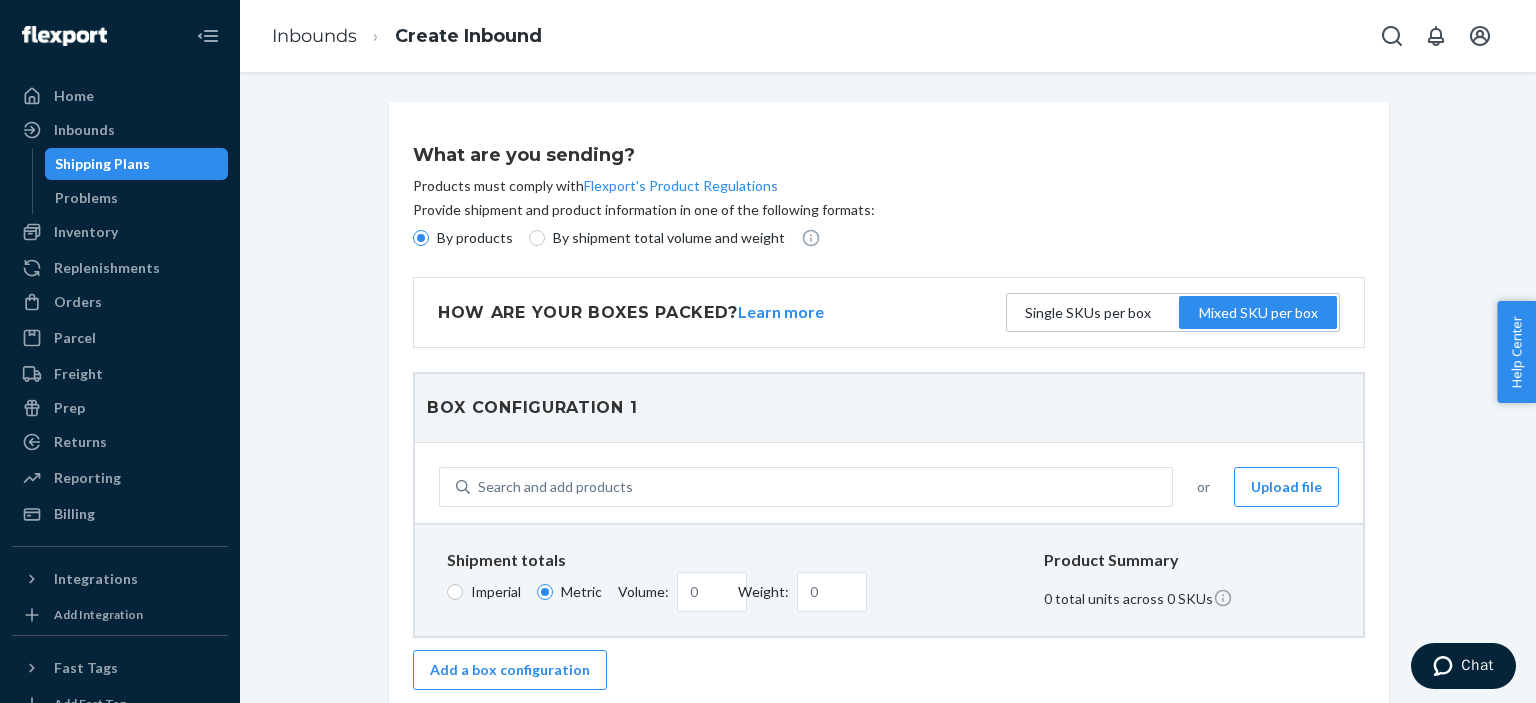 click on "Single SKUs per box" at bounding box center (1088, 313) 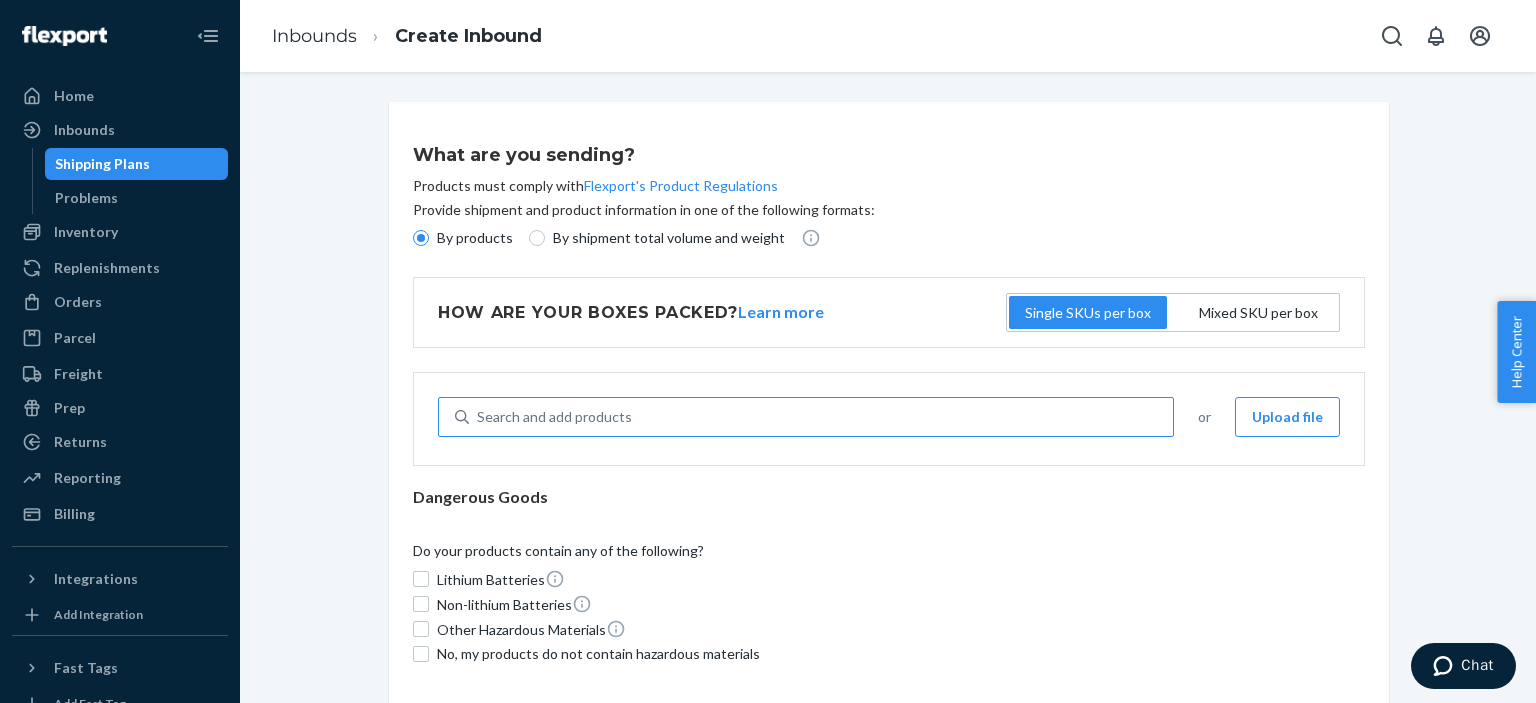 click on "Search and add products" at bounding box center [821, 417] 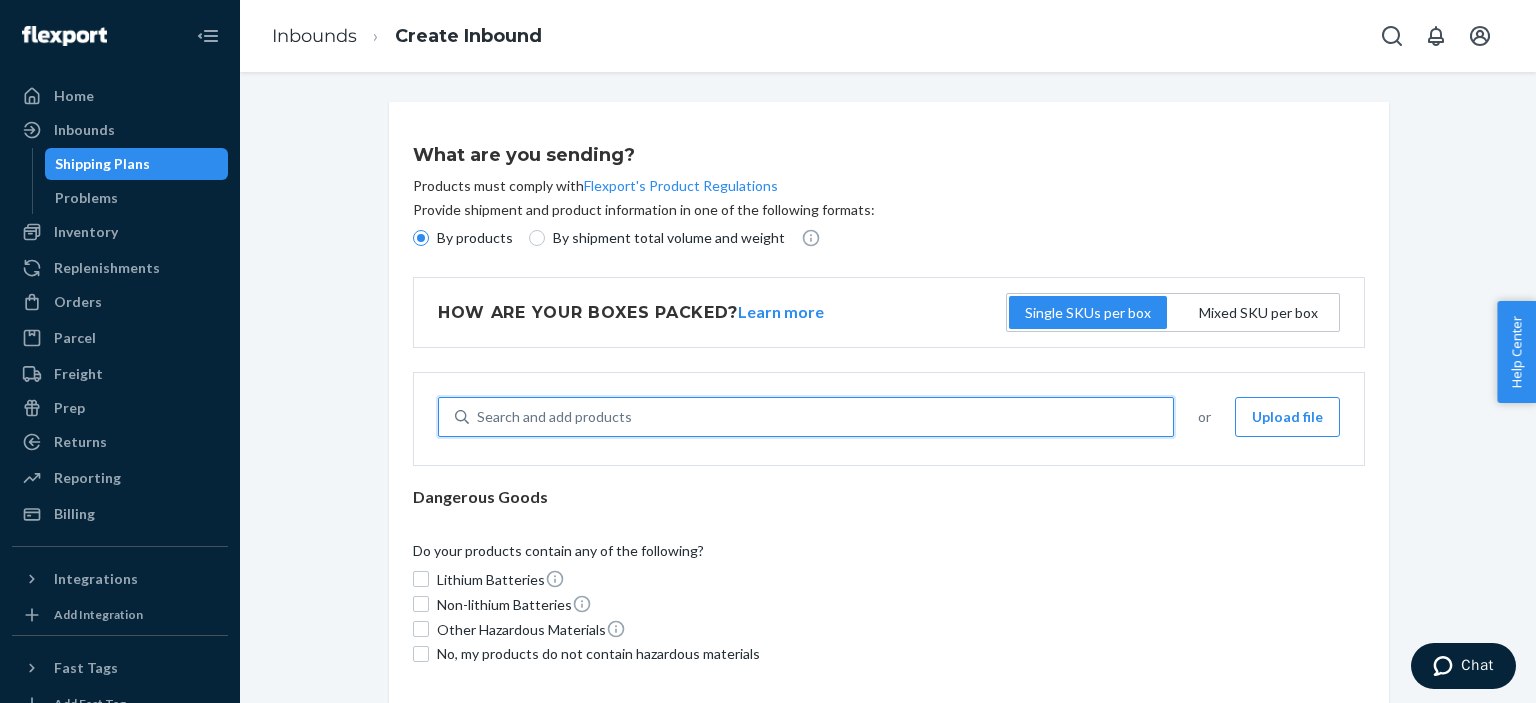 click on "Search and add products" at bounding box center (821, 417) 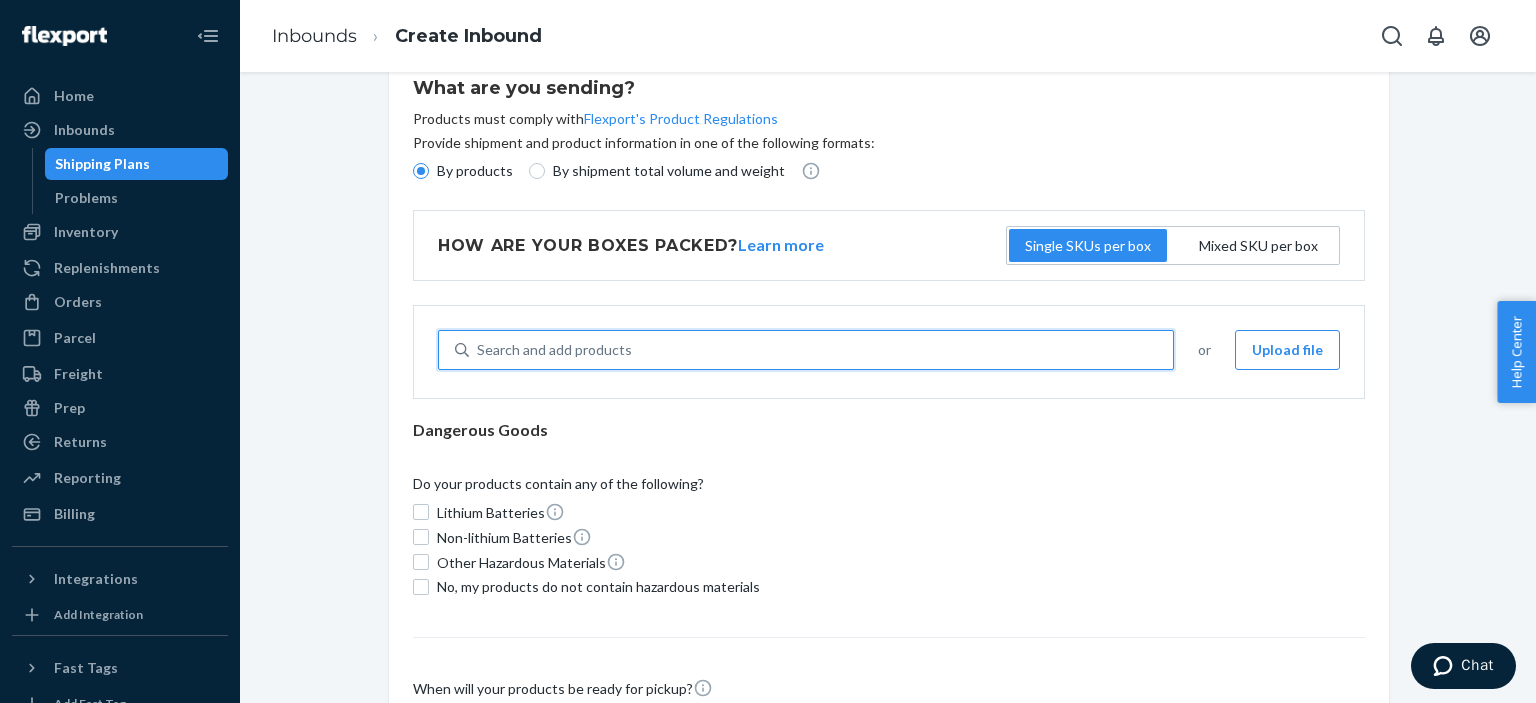 scroll, scrollTop: 101, scrollLeft: 0, axis: vertical 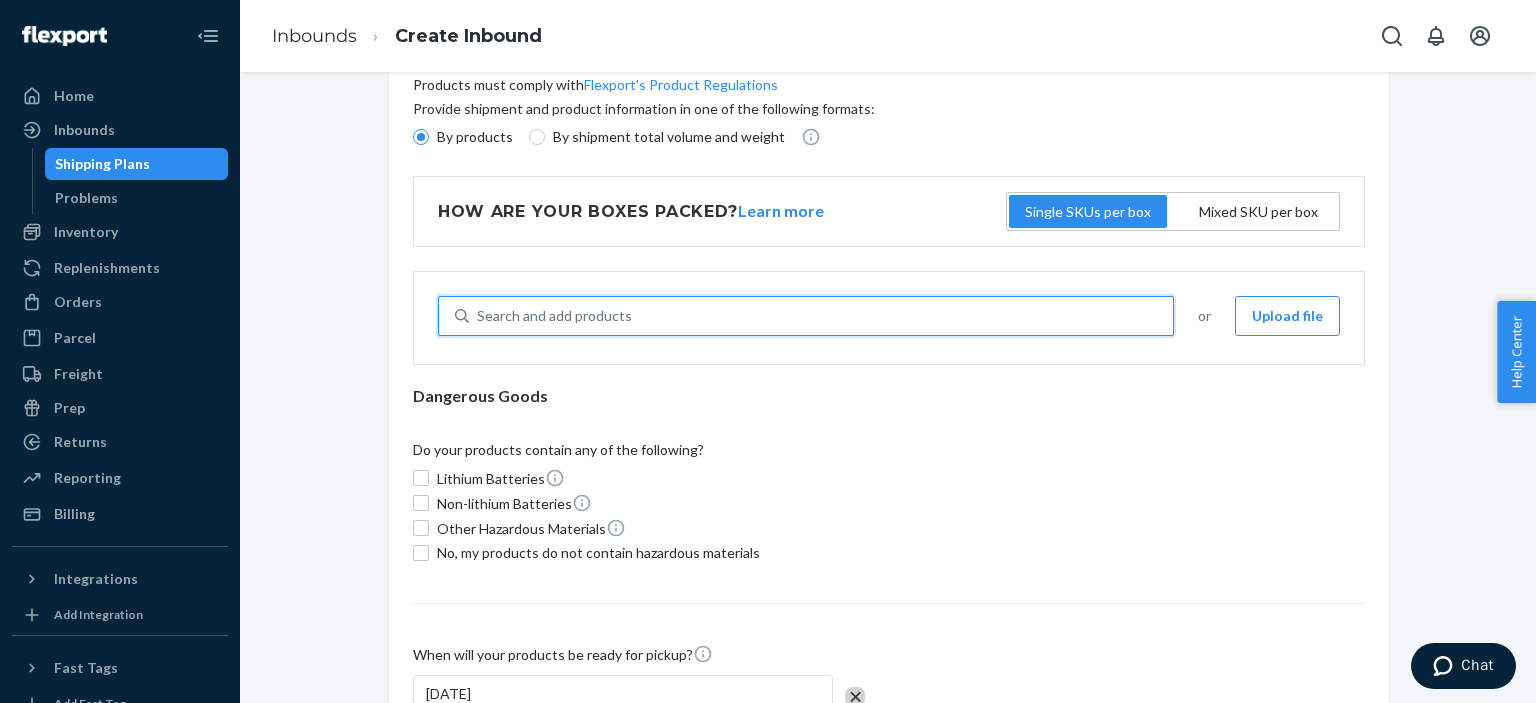 type on "a" 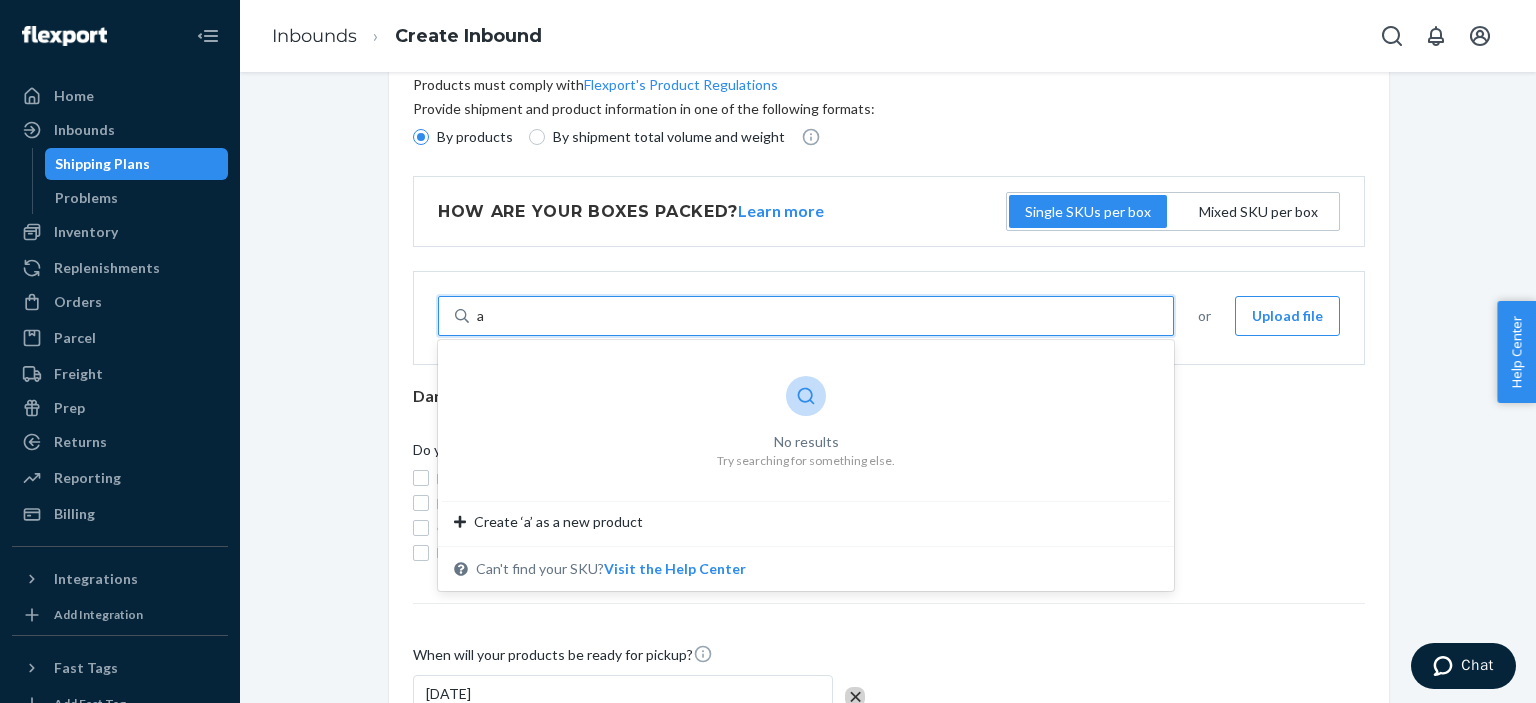 type 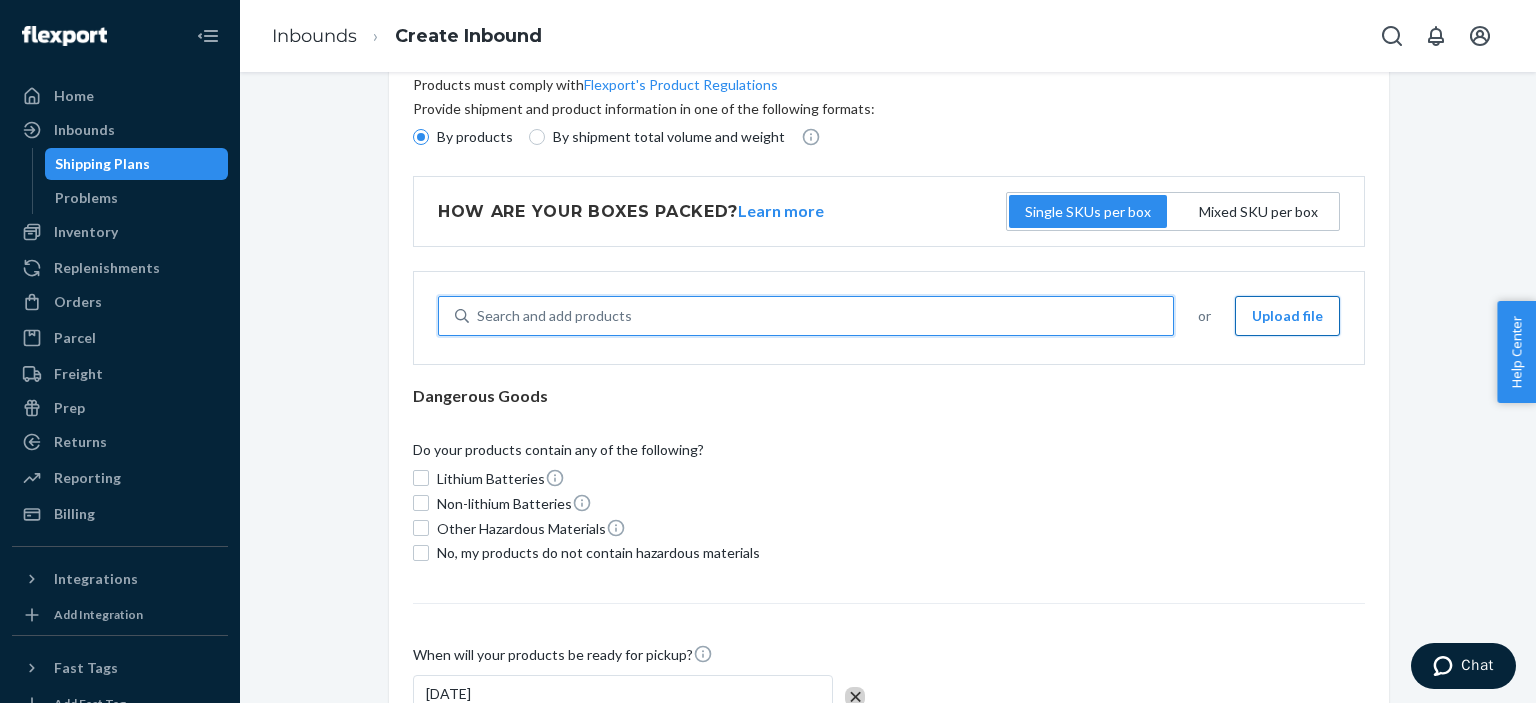 click on "Upload file" at bounding box center (1287, 316) 